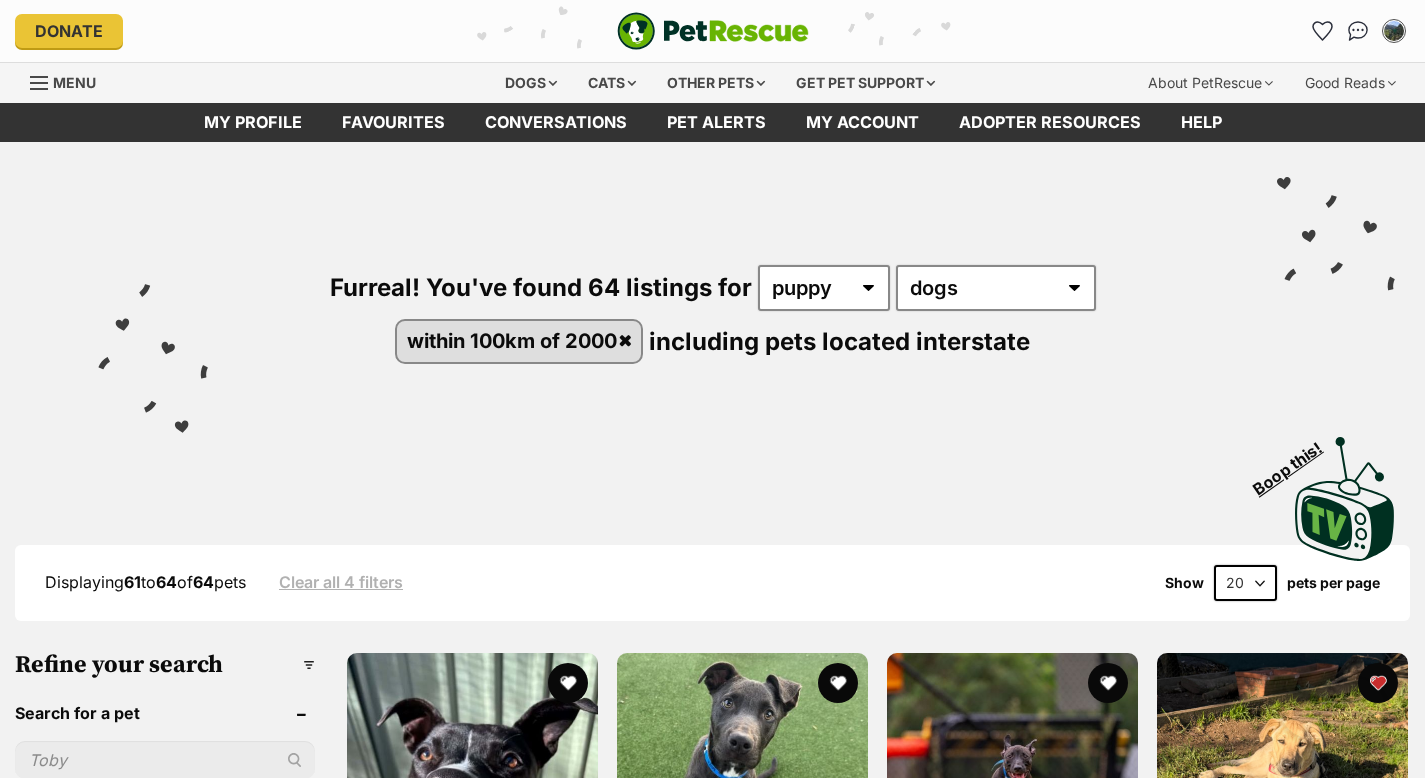 scroll, scrollTop: 0, scrollLeft: 0, axis: both 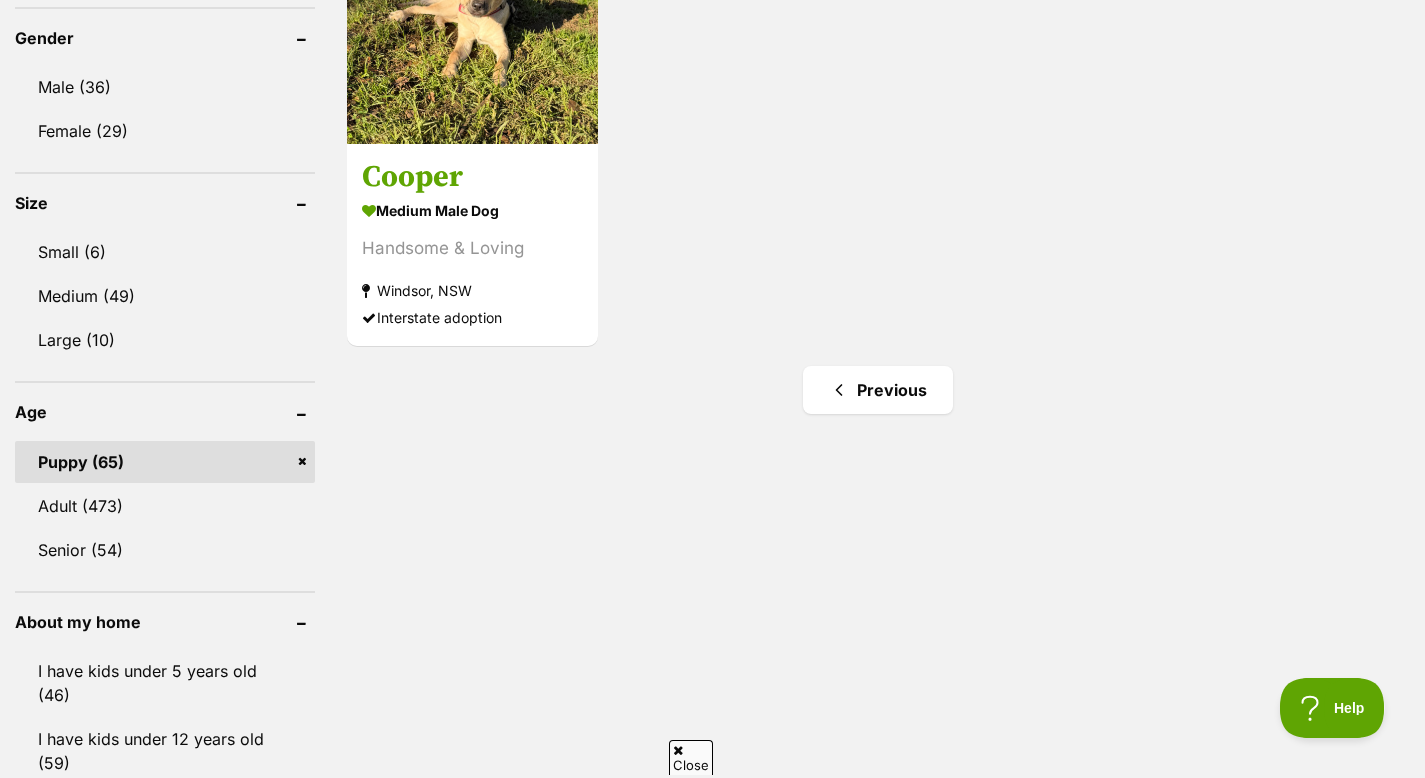 click on "Puppy (65)" at bounding box center [165, 462] 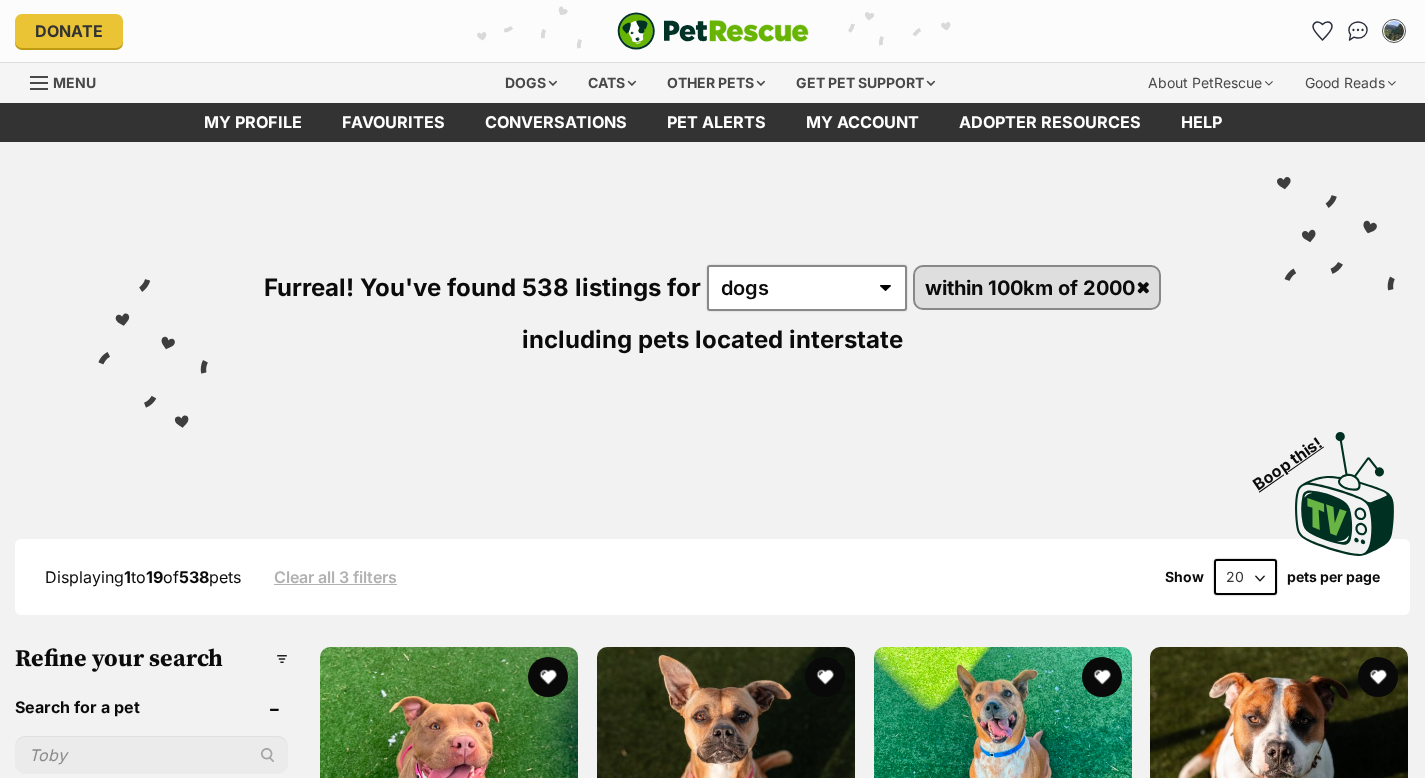 scroll, scrollTop: 0, scrollLeft: 0, axis: both 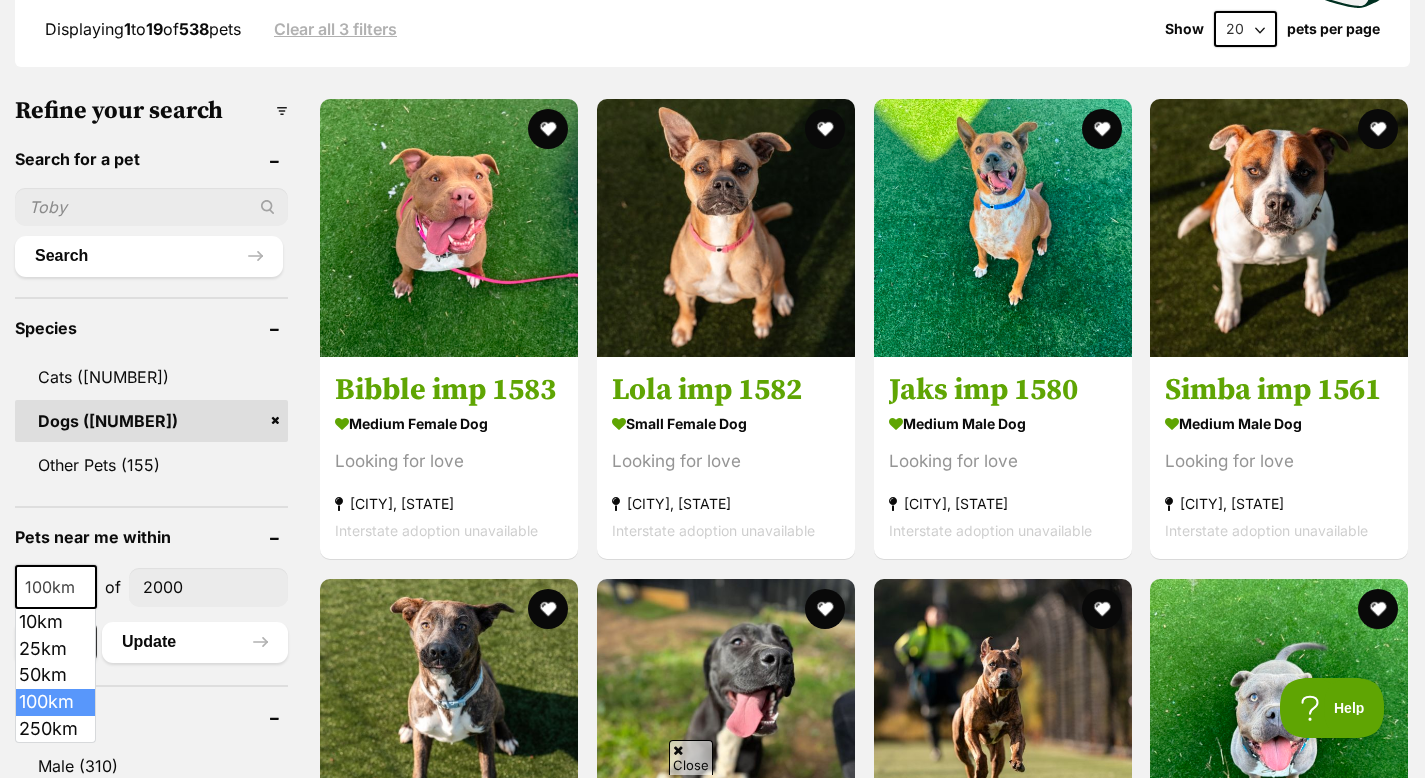 click on "100km" at bounding box center [56, 587] 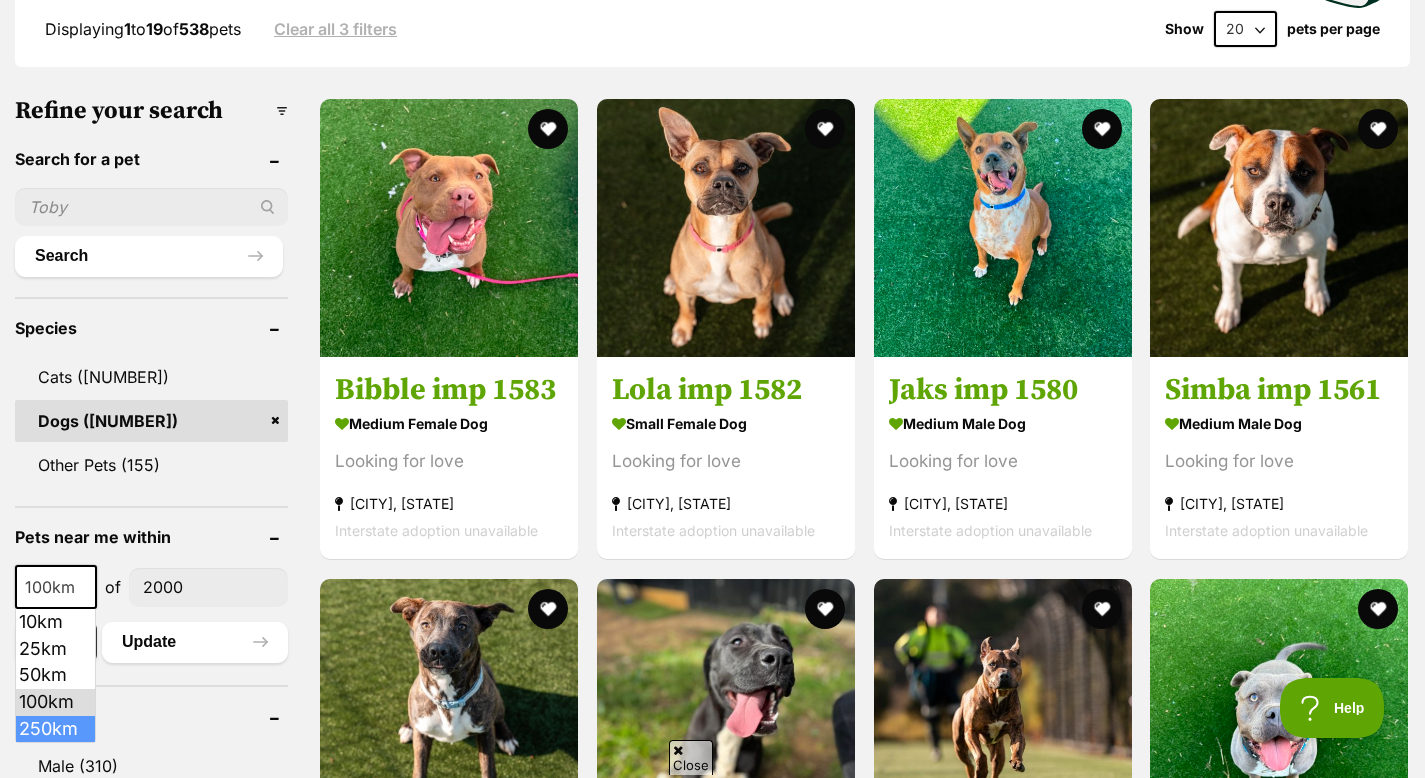 select on "250" 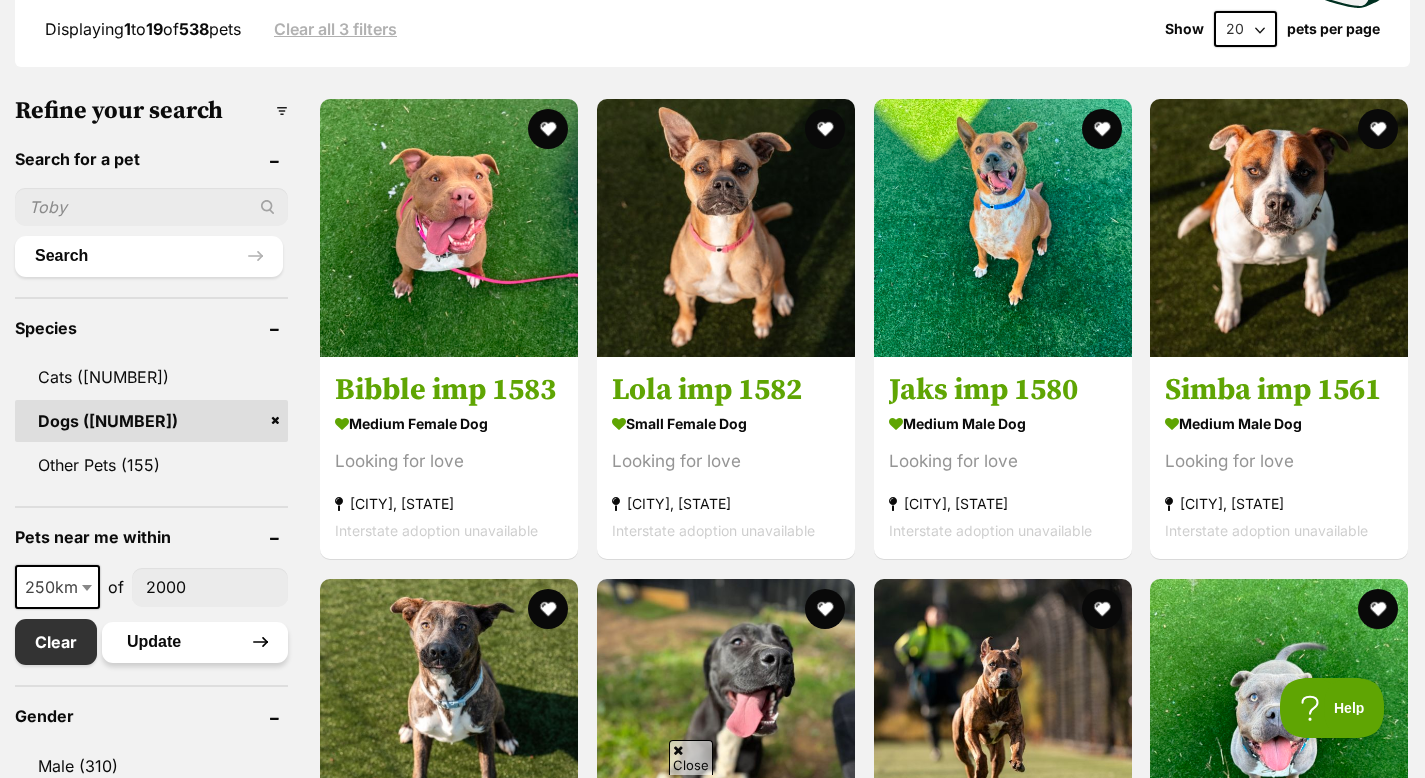 click on "Update" at bounding box center [195, 642] 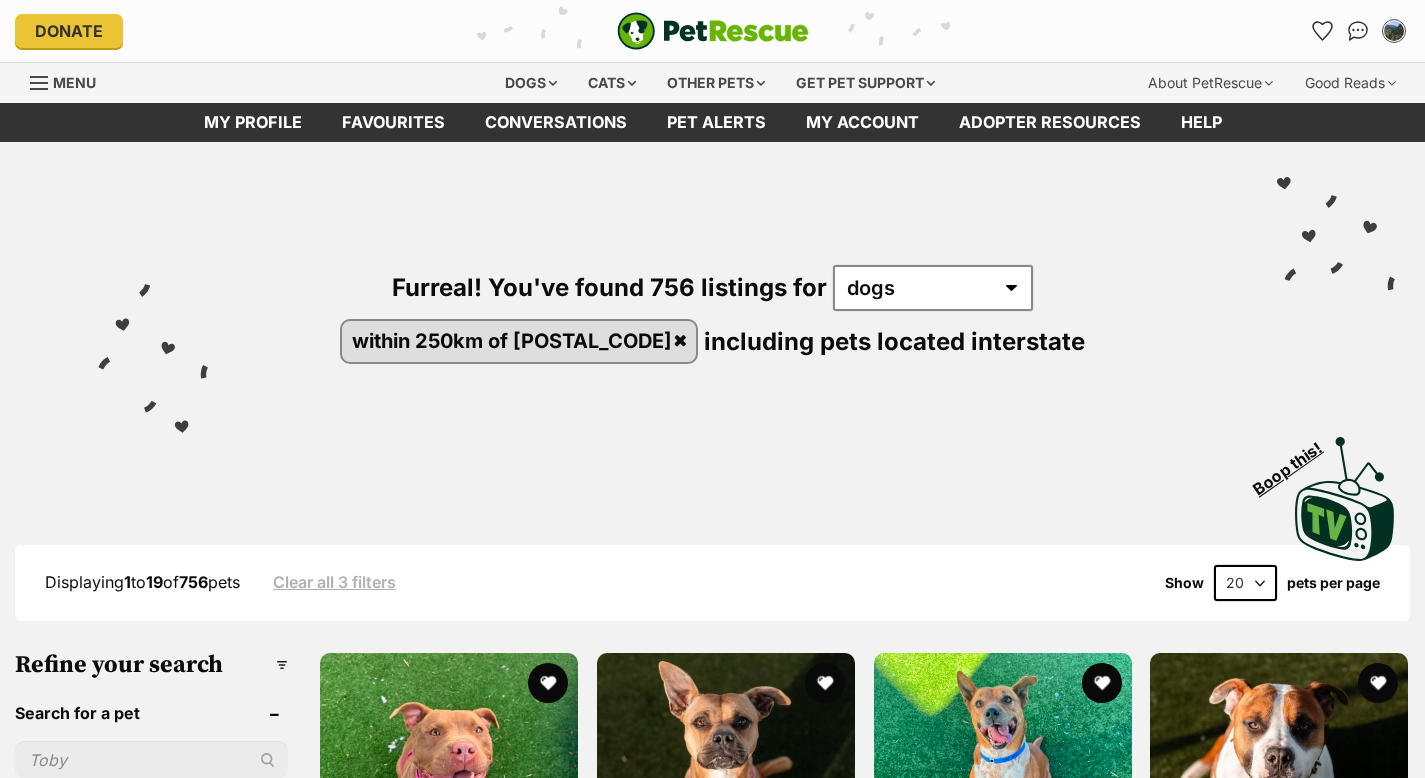 scroll, scrollTop: 0, scrollLeft: 0, axis: both 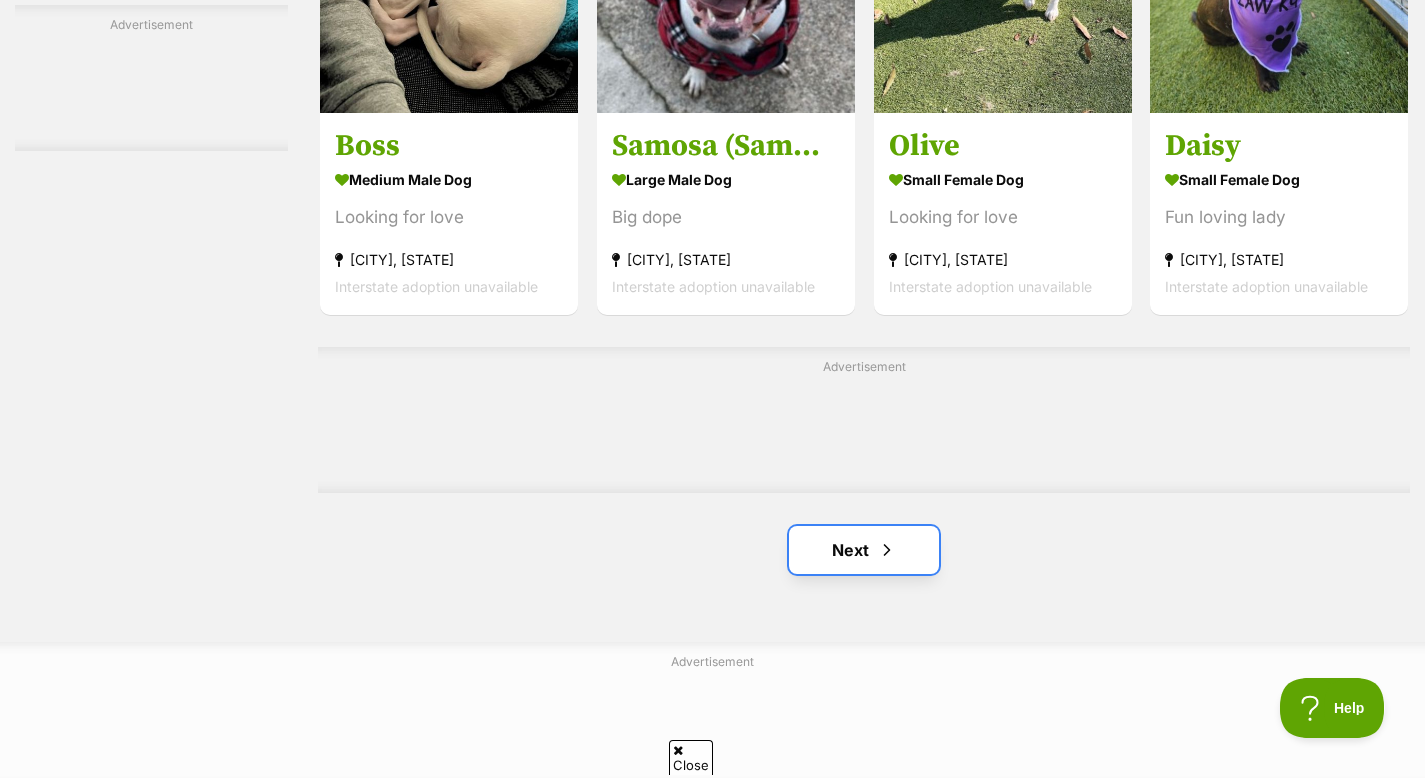 click at bounding box center (887, 550) 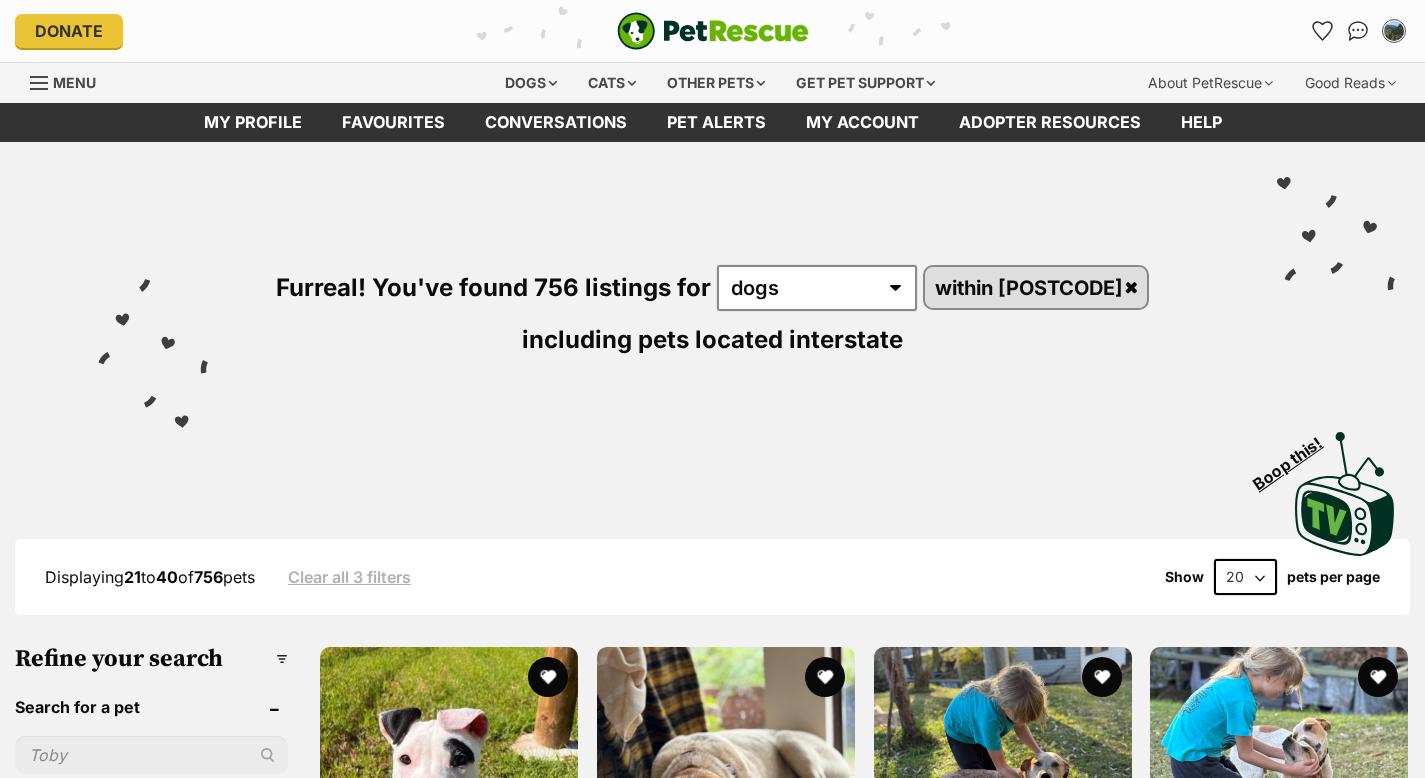scroll, scrollTop: 0, scrollLeft: 0, axis: both 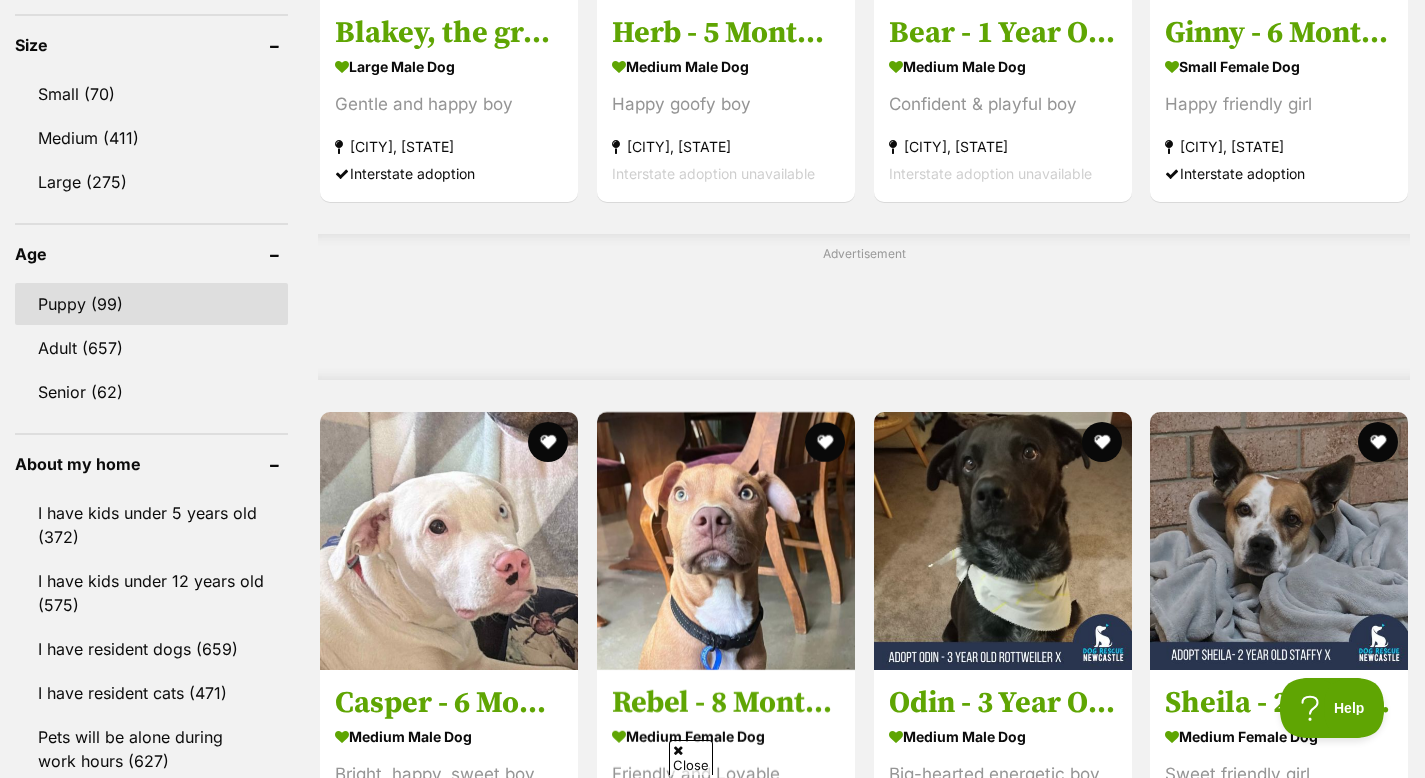 click on "Puppy (99)" at bounding box center [151, 304] 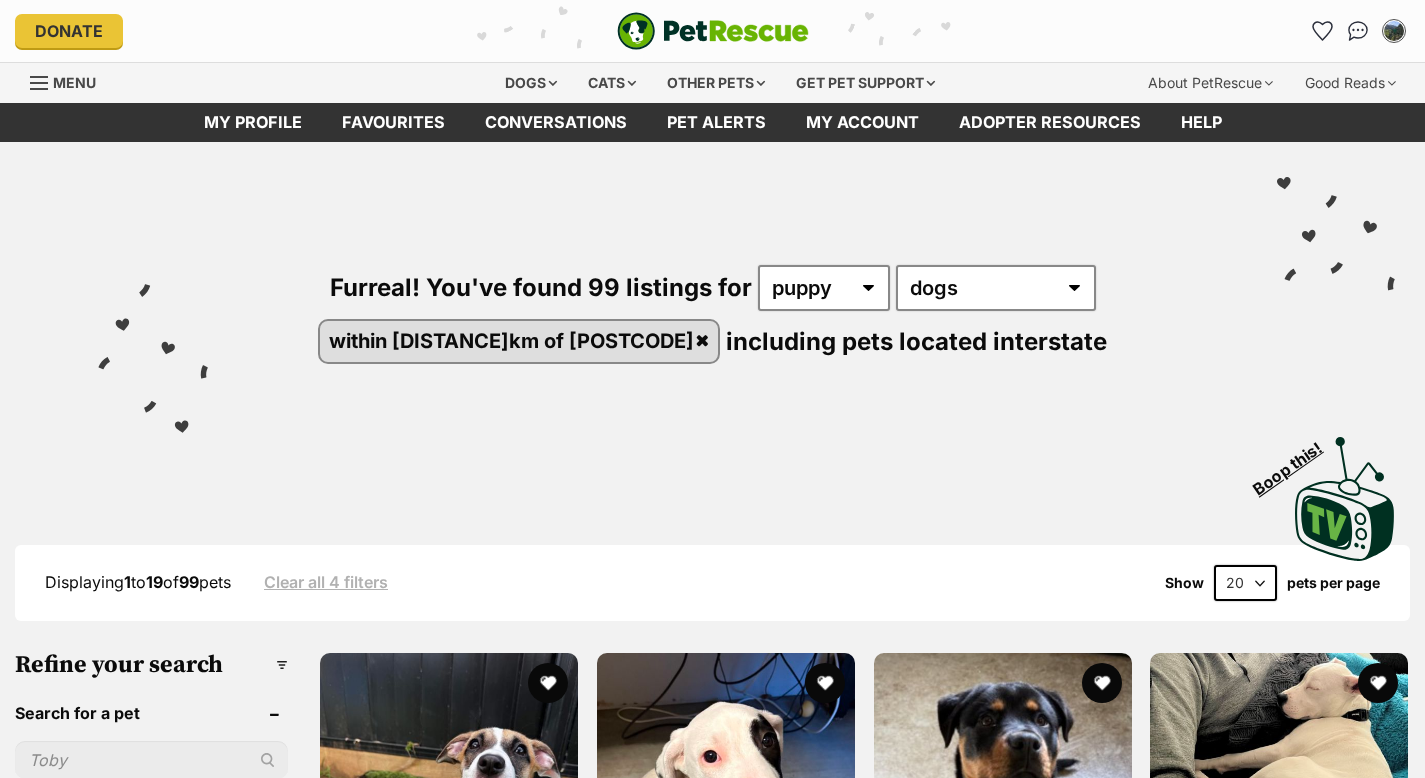 scroll, scrollTop: 0, scrollLeft: 0, axis: both 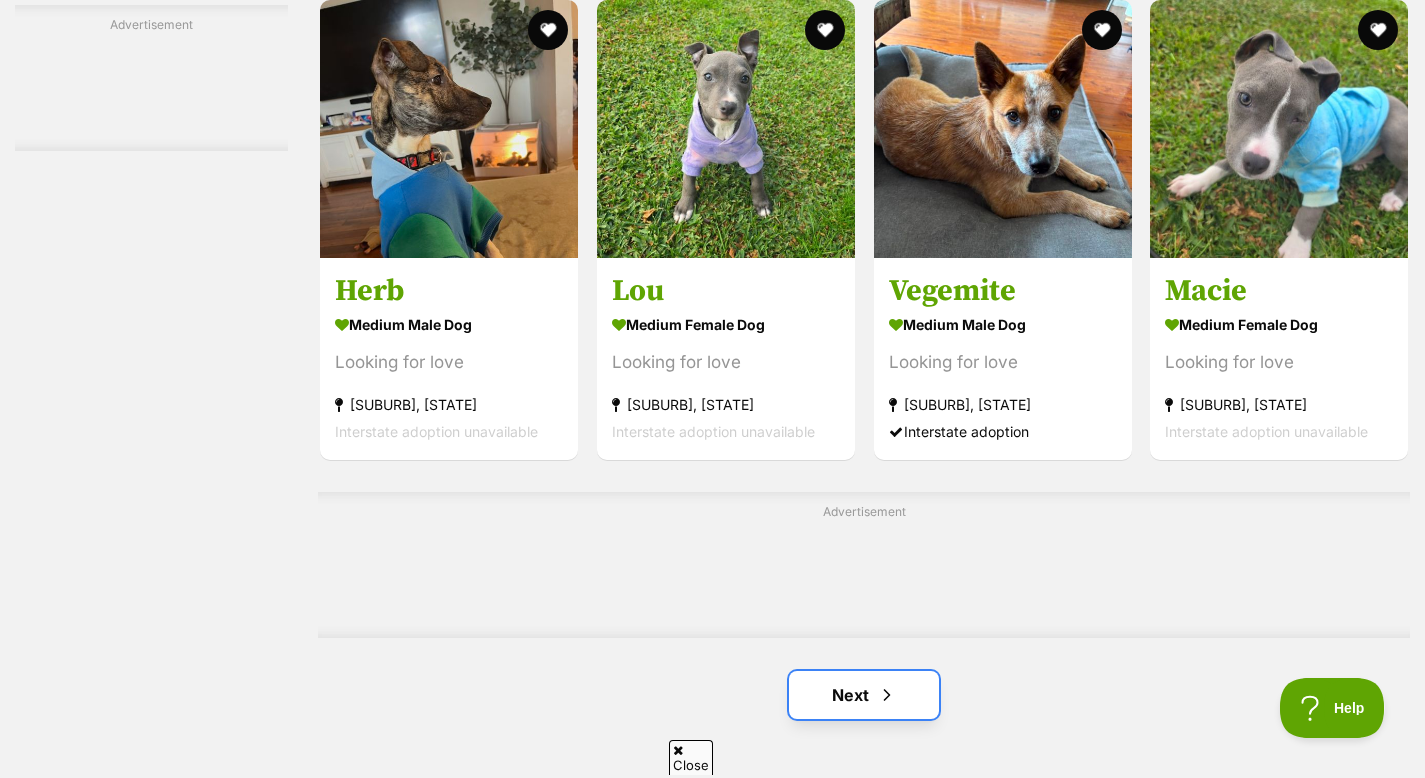 click on "Next" at bounding box center (864, 695) 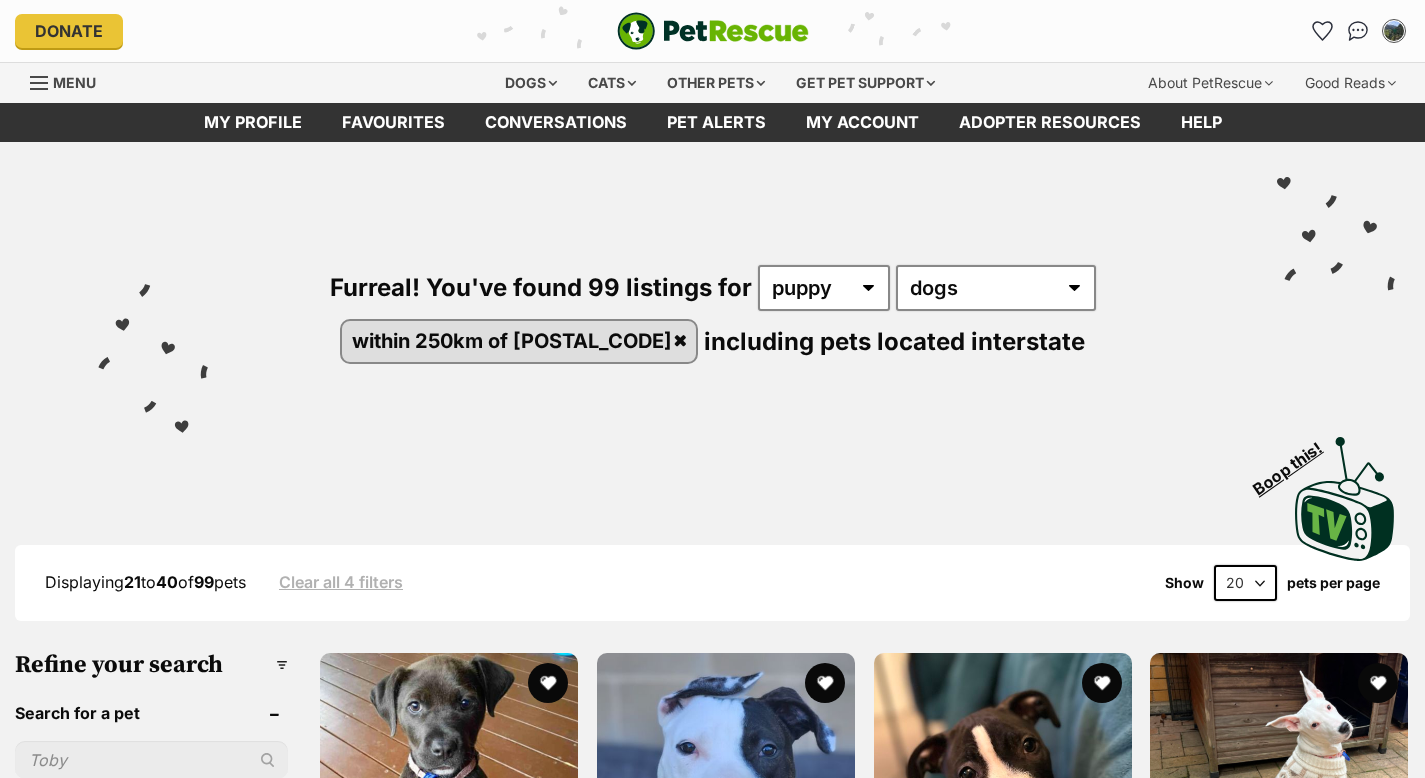 scroll, scrollTop: 0, scrollLeft: 0, axis: both 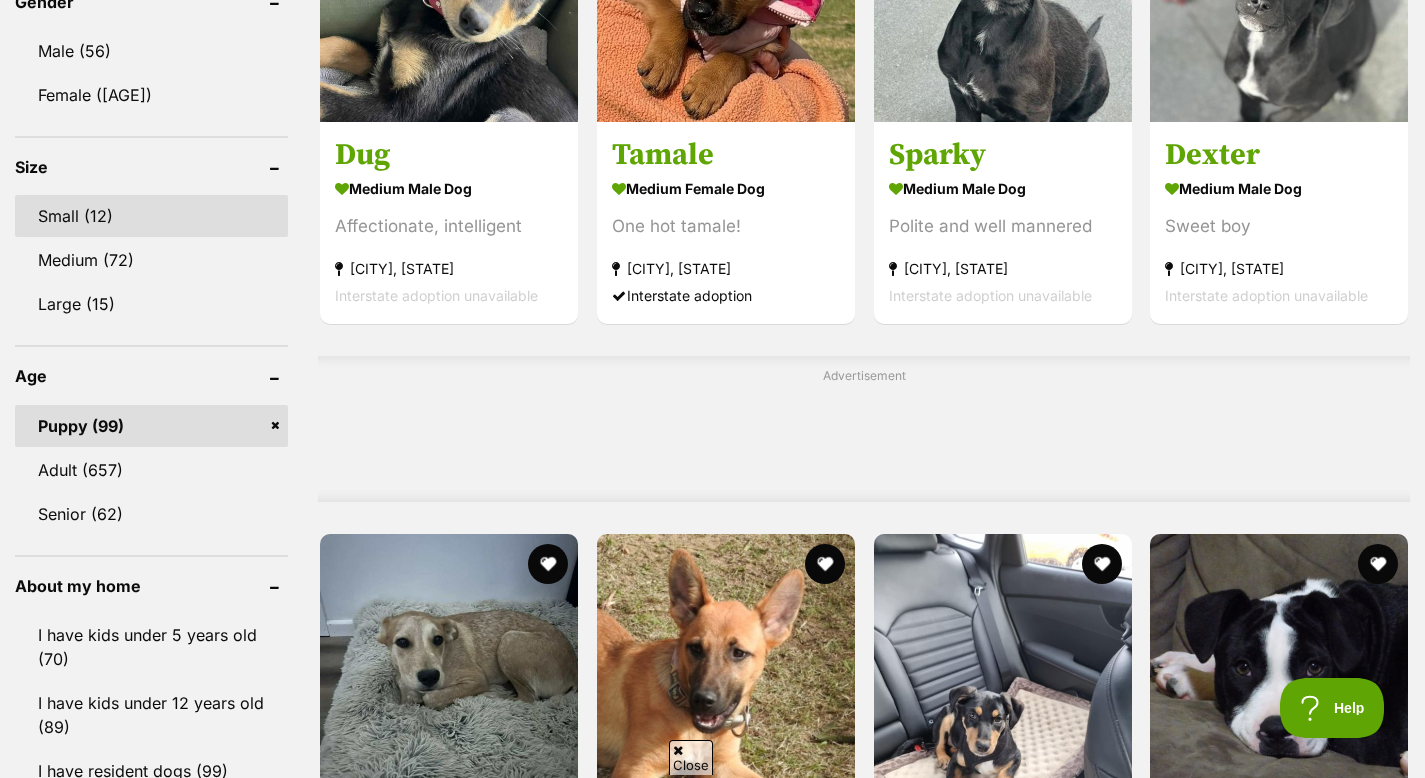 click on "Small (12)" at bounding box center [151, 216] 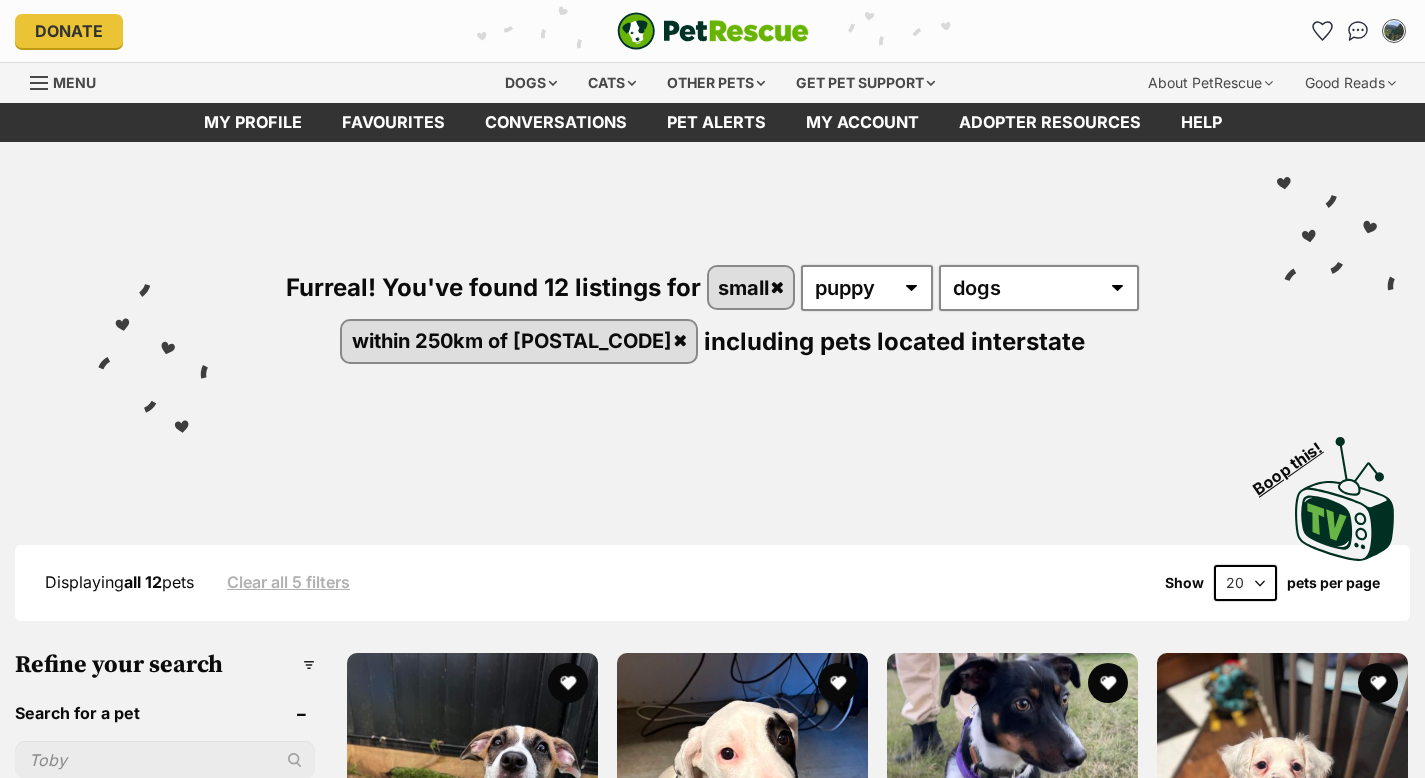 scroll, scrollTop: 0, scrollLeft: 0, axis: both 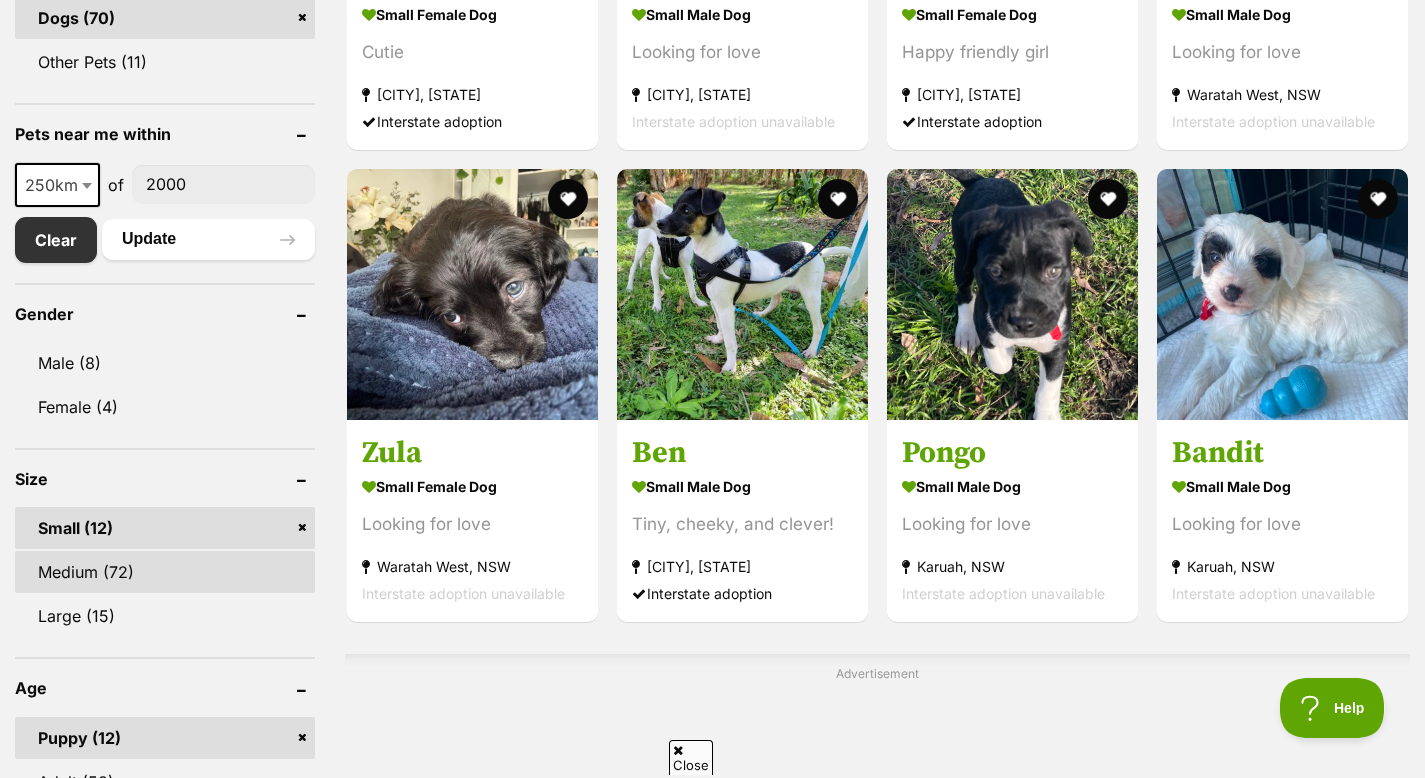 click on "Medium (72)" at bounding box center (165, 572) 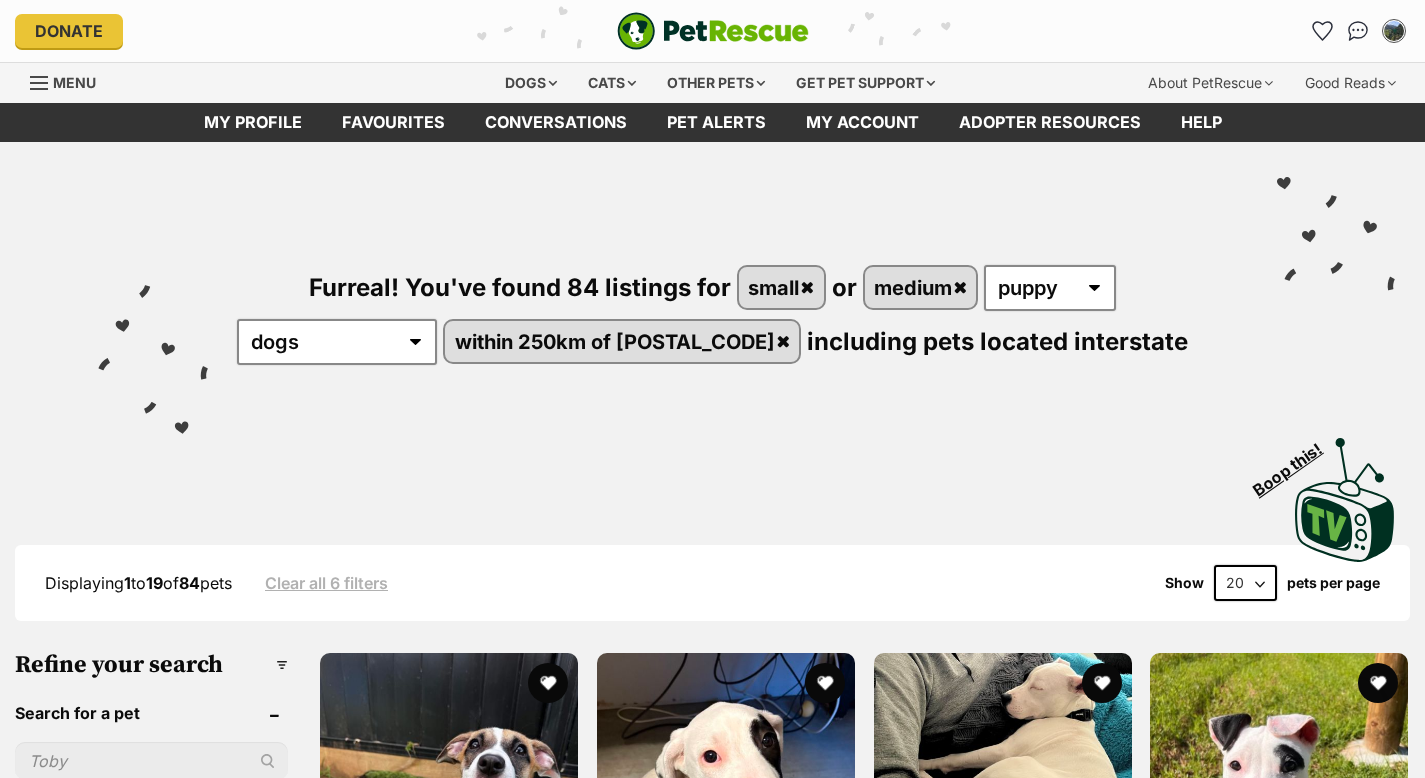 scroll, scrollTop: 0, scrollLeft: 0, axis: both 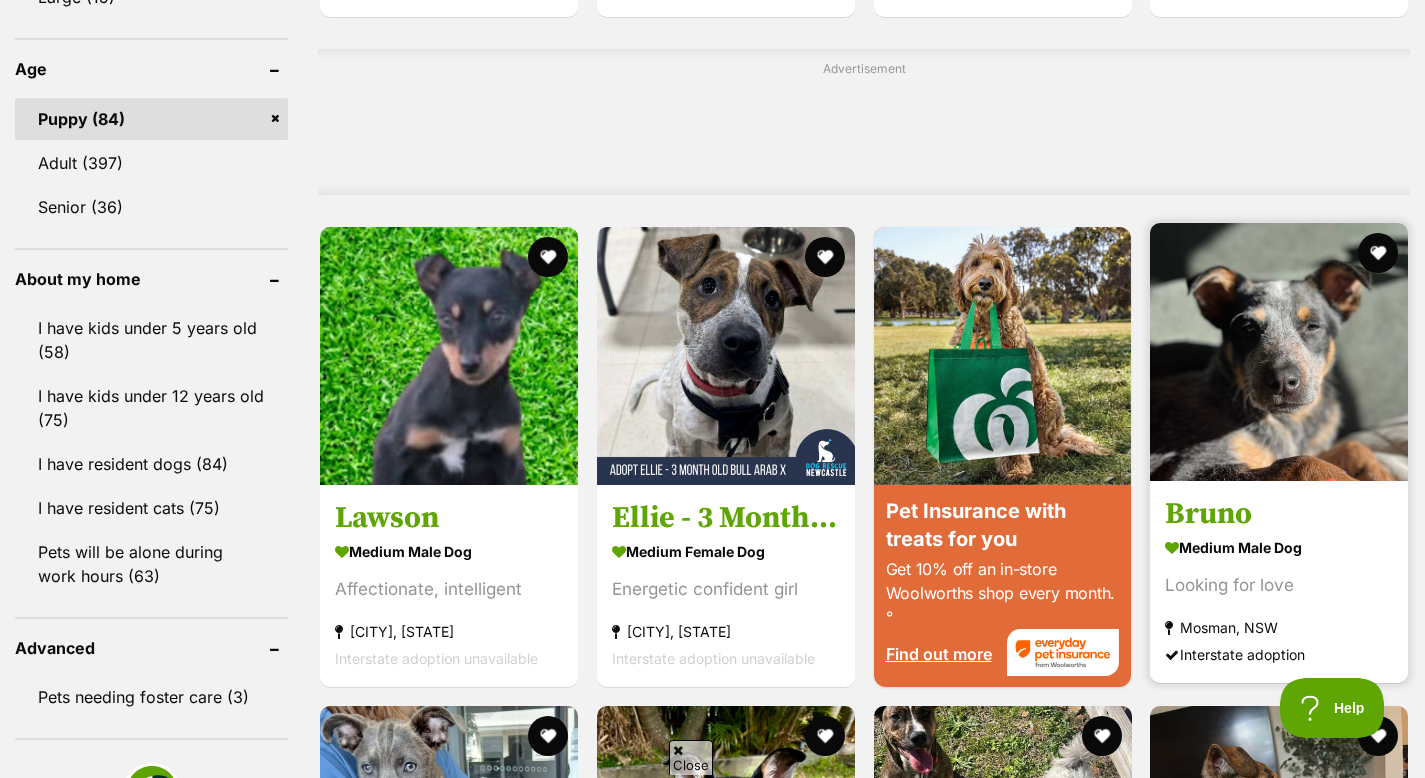click at bounding box center [1279, 352] 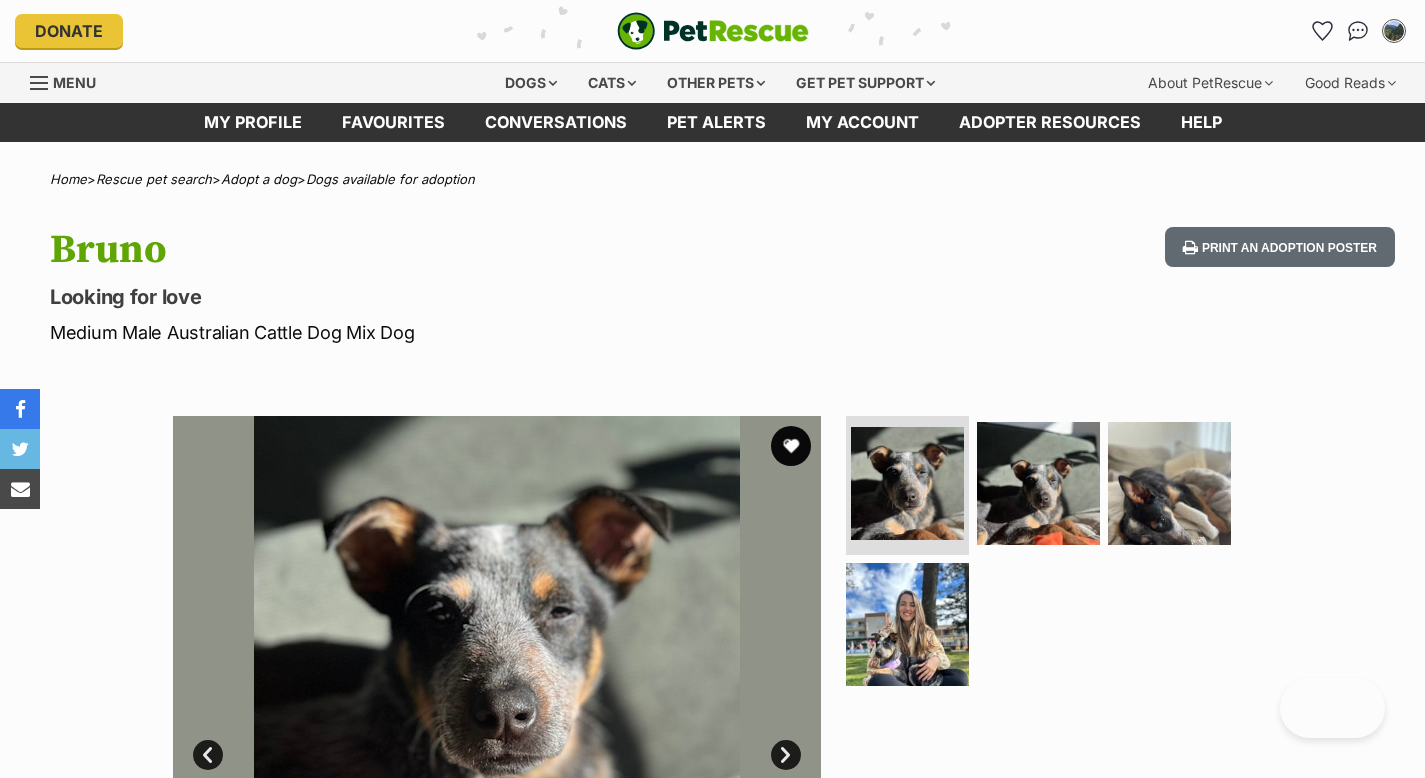 scroll, scrollTop: 0, scrollLeft: 0, axis: both 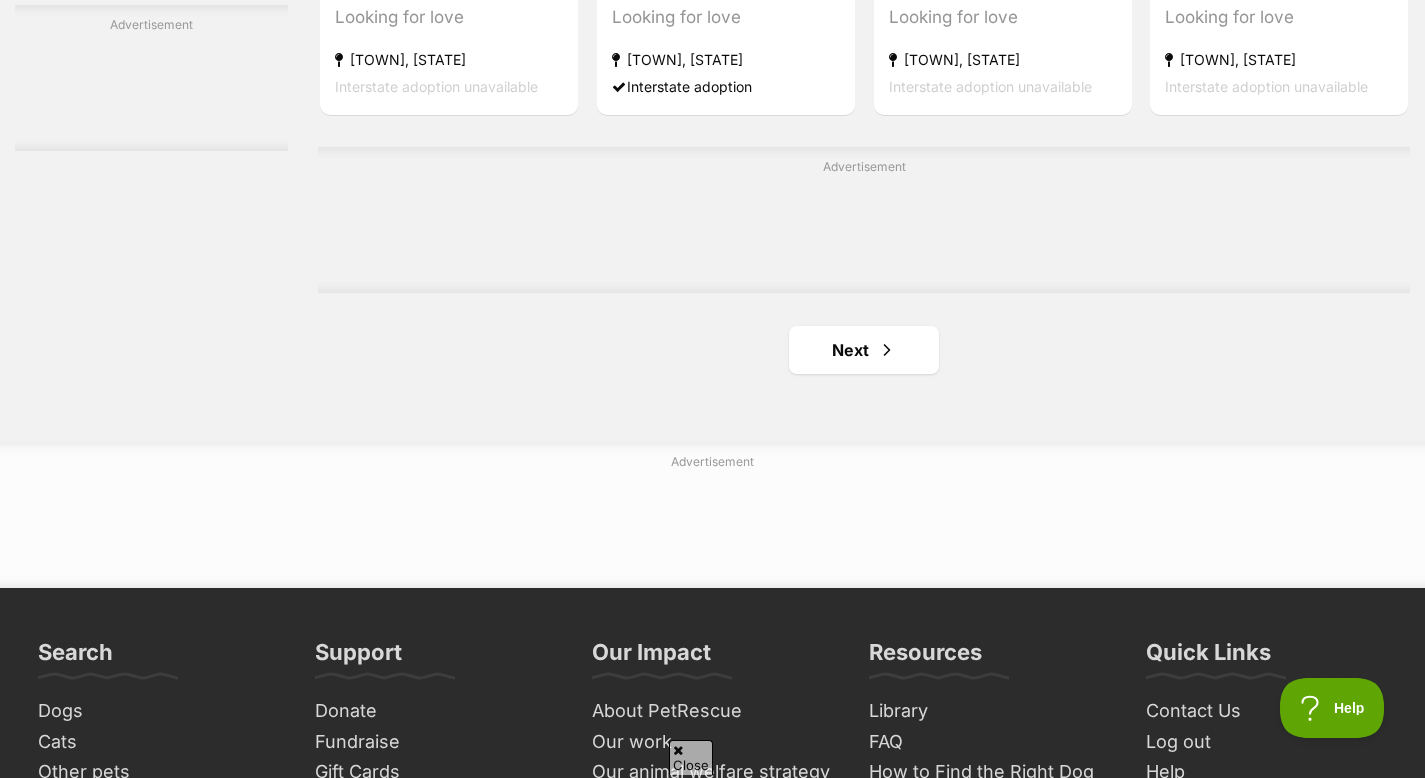 click on "Displaying  1  to  19  of  84  pets
Clear all 6 filters
Show 20 40 60 pets per page
Visit PetRescue TV (external site)
Boop this!
Refine your search
Search for a pet
Search
Species
Cats (87)
Dogs (481)
Other Pets (12)
Pets near me within
10km
25km
50km
100km
250km
250km
of
2000
Clear
Update
Gender
Male (50)
Female (34)
Size
Small (12)
Medium (72)
Large (15)
Age
Puppy (84)
Adult (397)
Senior (36)
About my home
I have kids under 5 years old (58)
I have kids under 12 years old (75)
I have resident dogs (84)
I have resident cats (75)
Pets will be alone during work hours (63)
Advanced
Pets needing foster care (3)" at bounding box center [712, -1188] 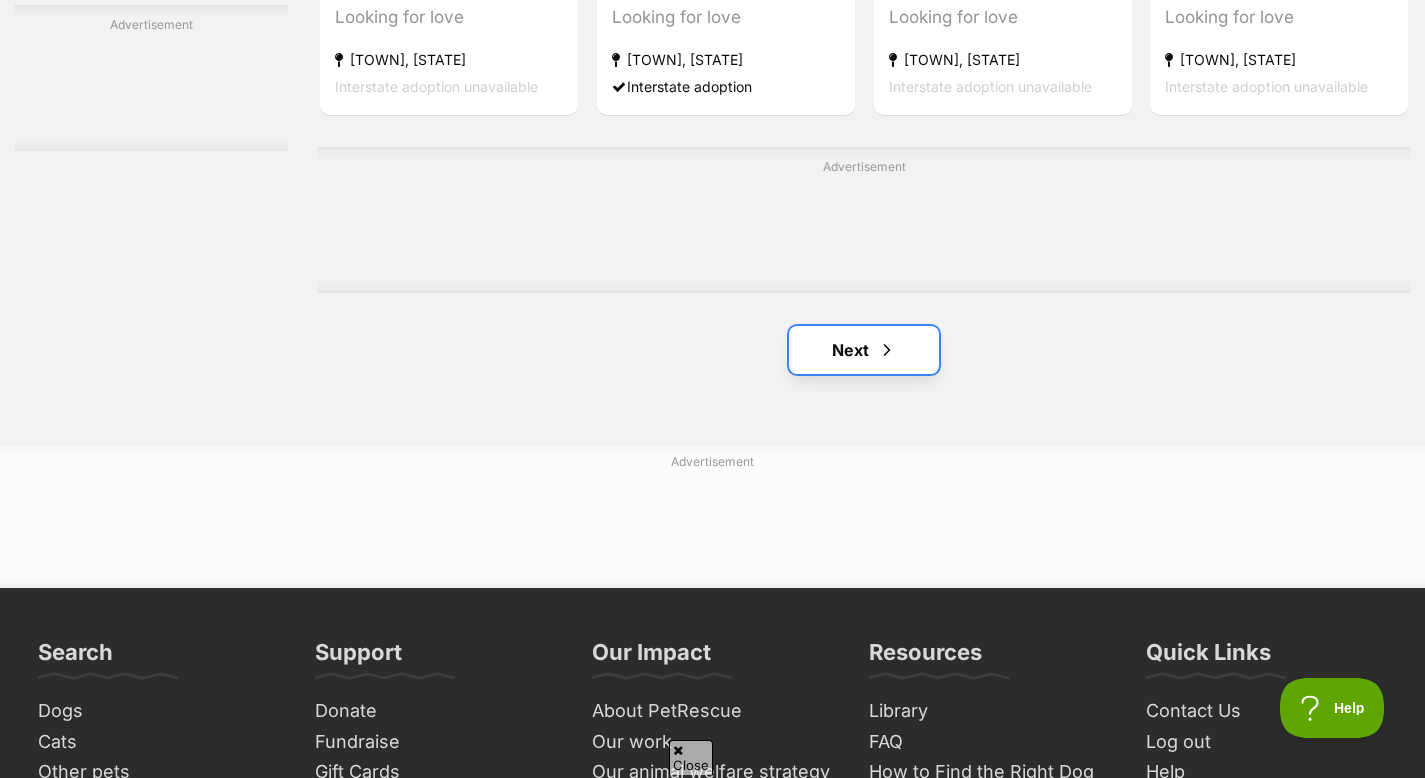 click on "Next" at bounding box center [864, 350] 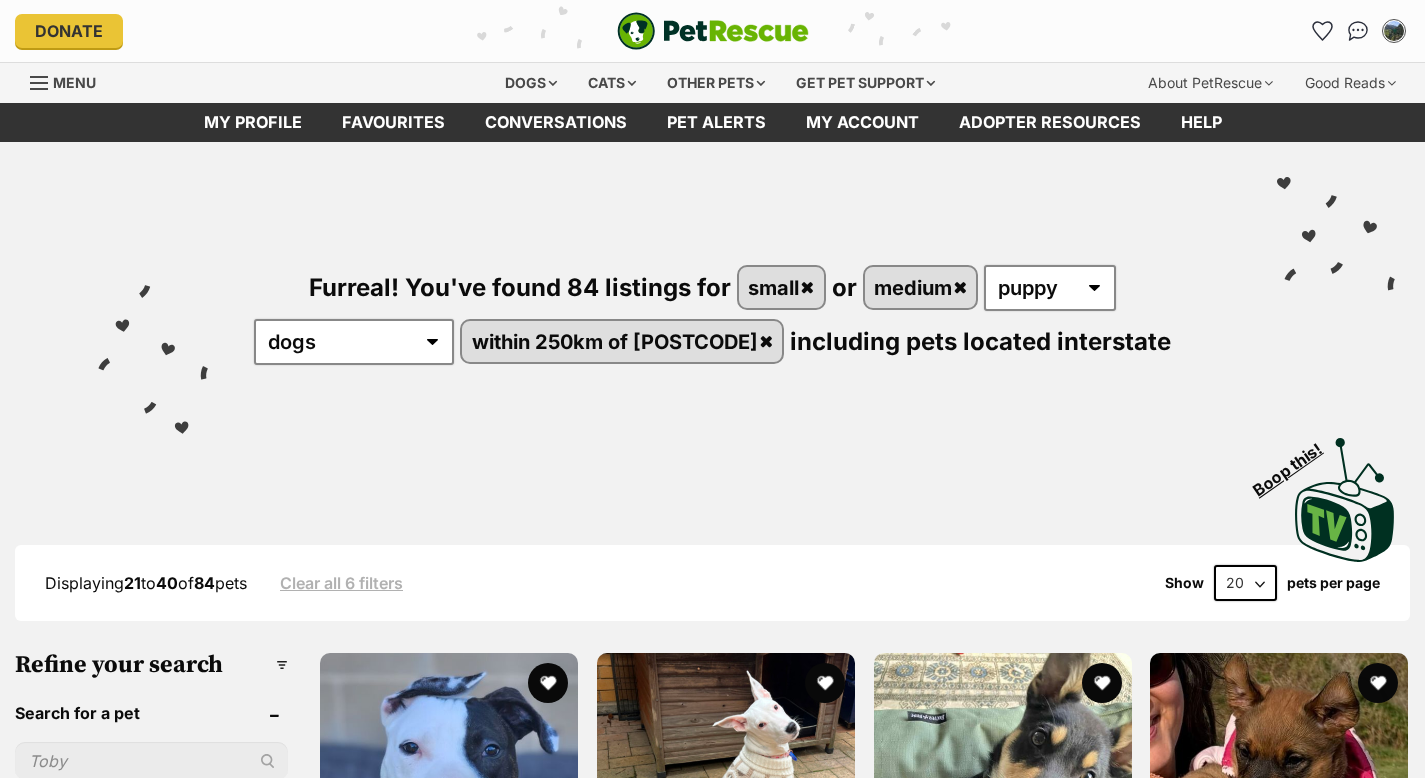 scroll, scrollTop: 0, scrollLeft: 0, axis: both 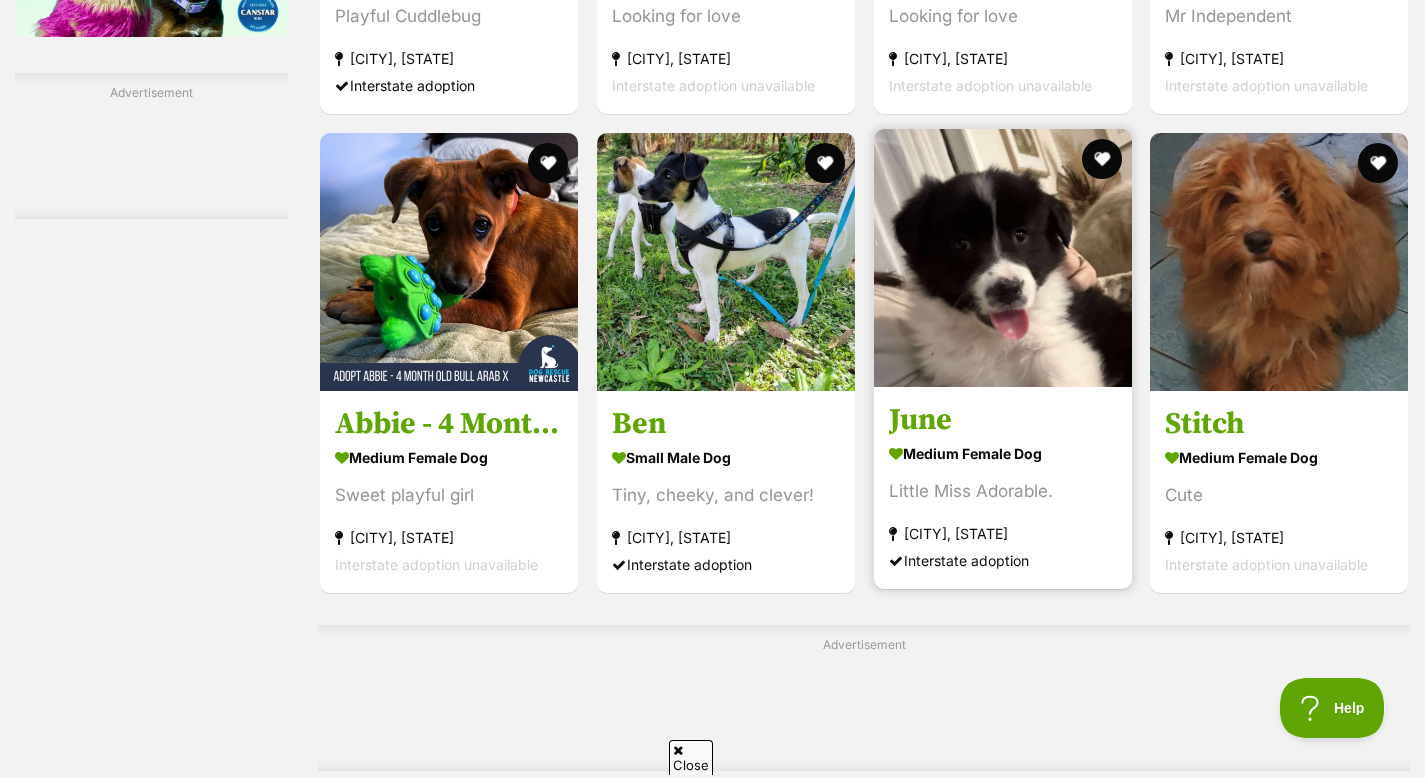click at bounding box center (1003, 258) 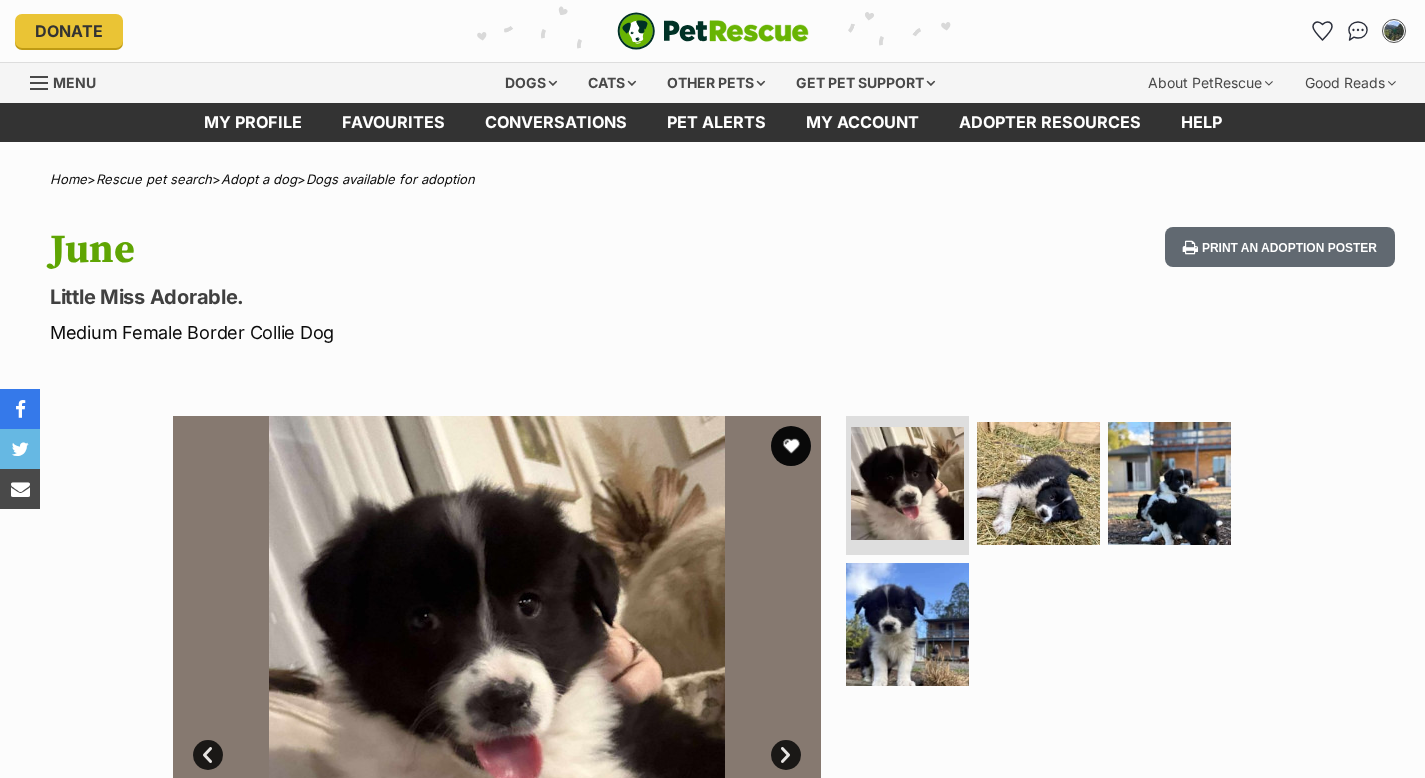 scroll, scrollTop: 0, scrollLeft: 0, axis: both 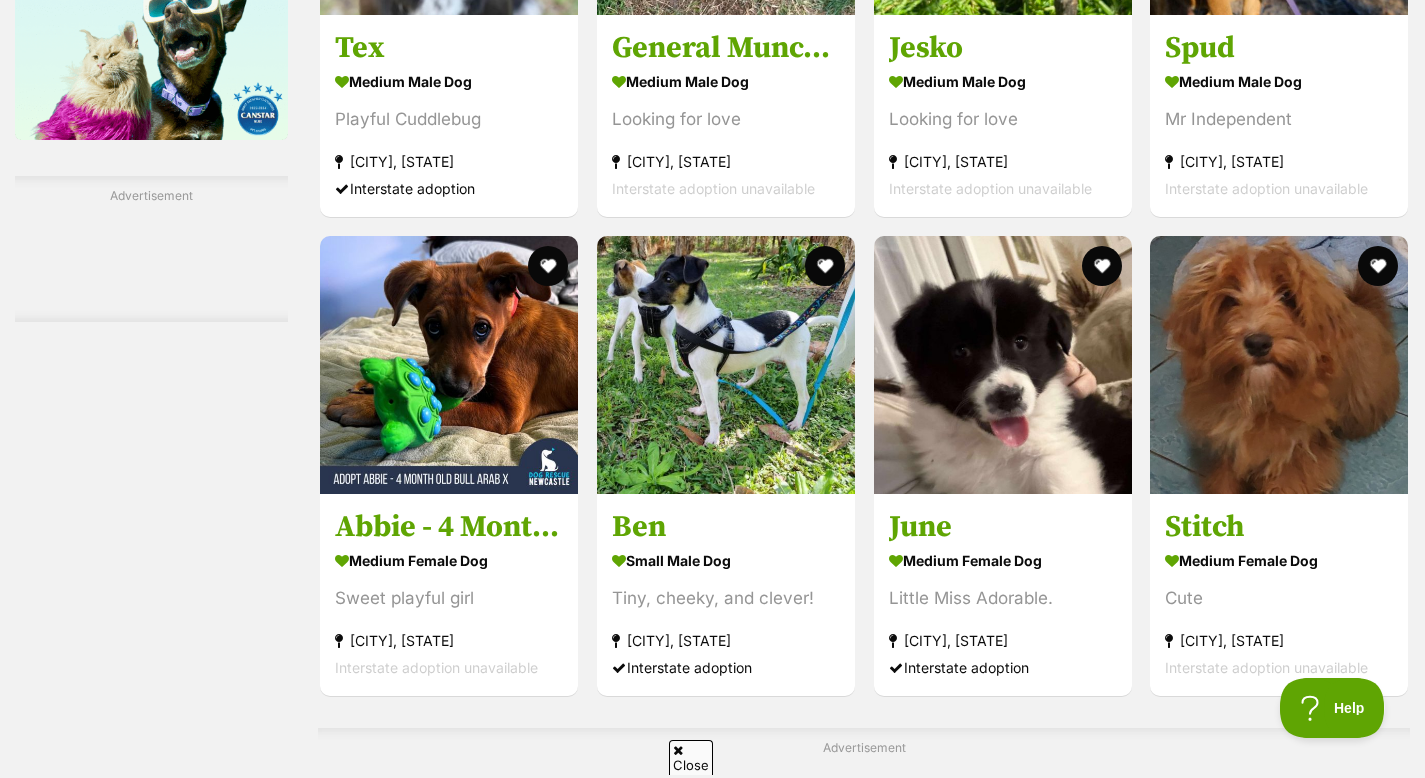 click on "Next" at bounding box center [945, 931] 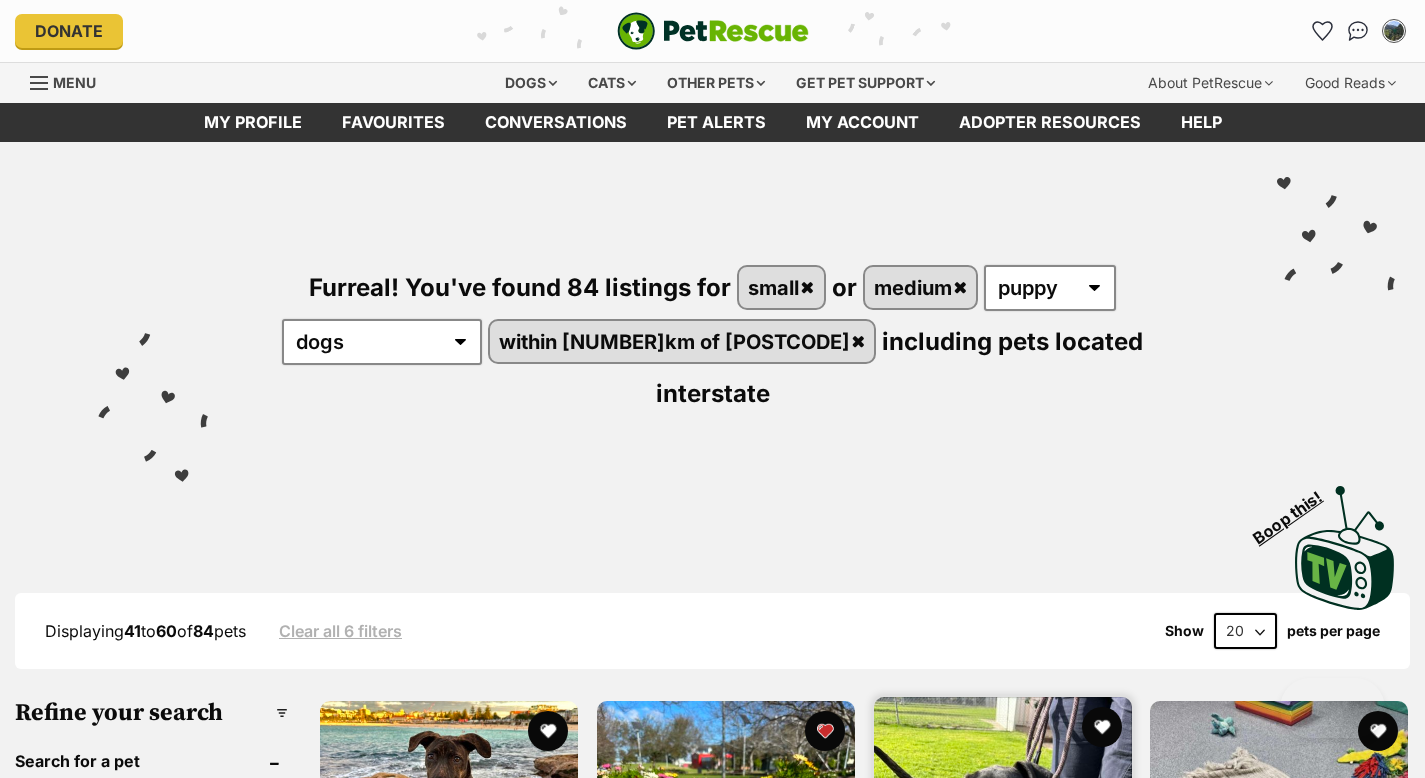 scroll, scrollTop: 0, scrollLeft: 0, axis: both 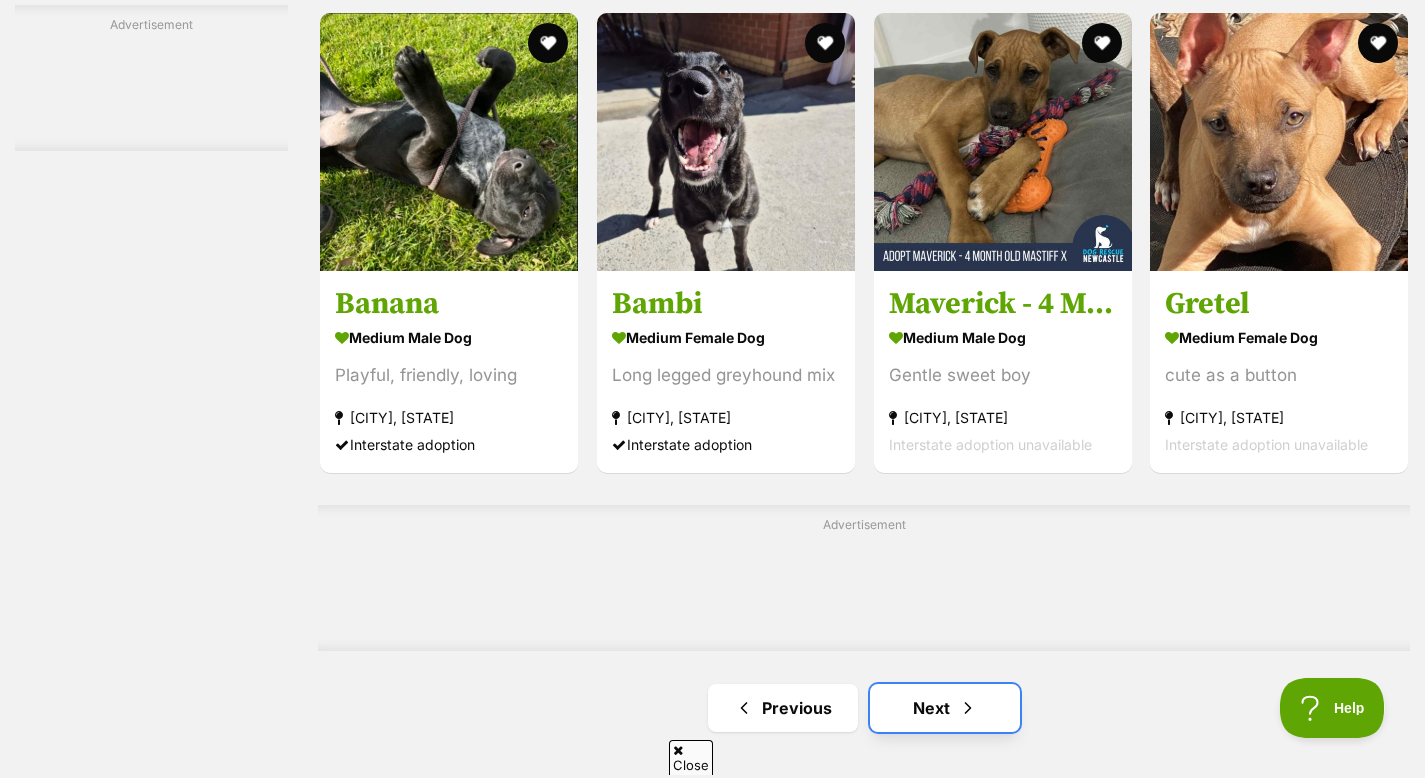 click on "Next" at bounding box center [945, 708] 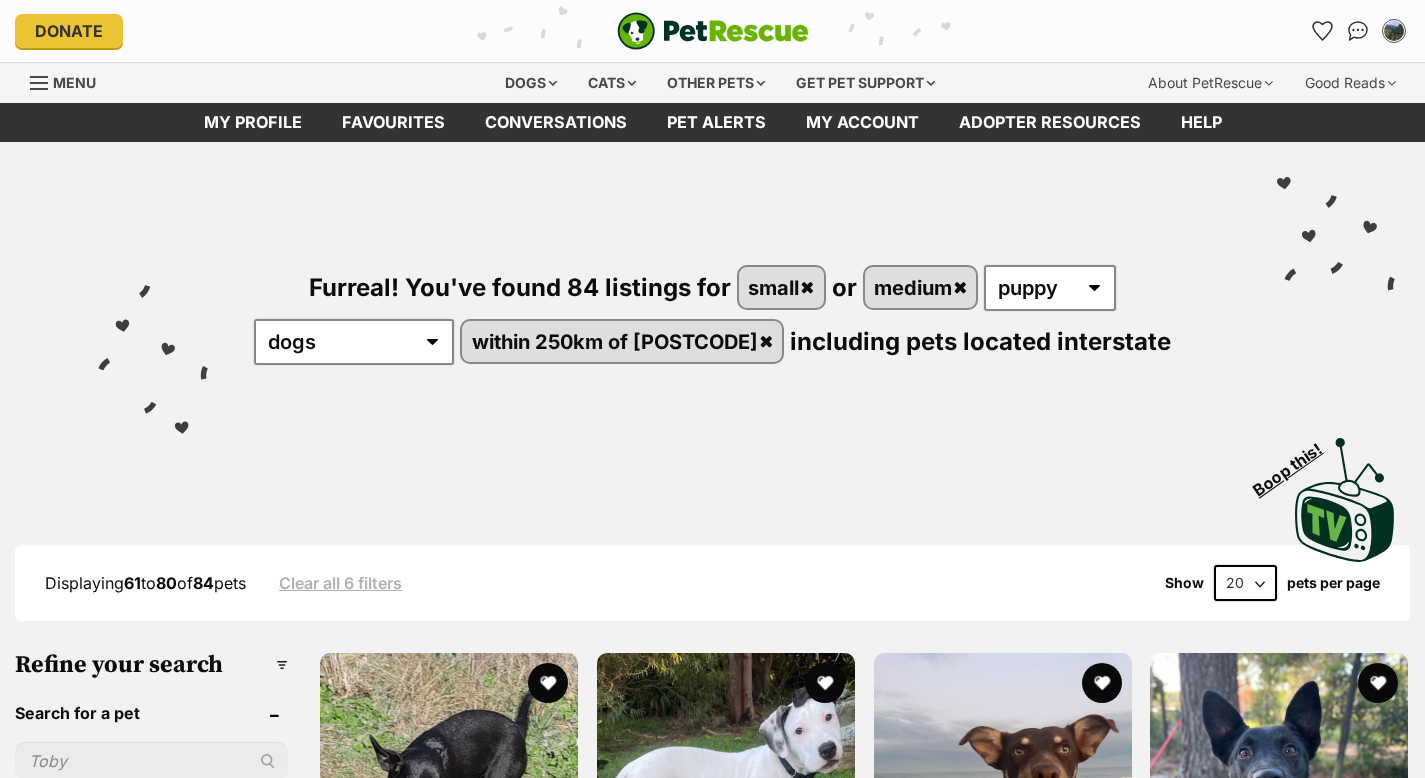 scroll, scrollTop: 0, scrollLeft: 0, axis: both 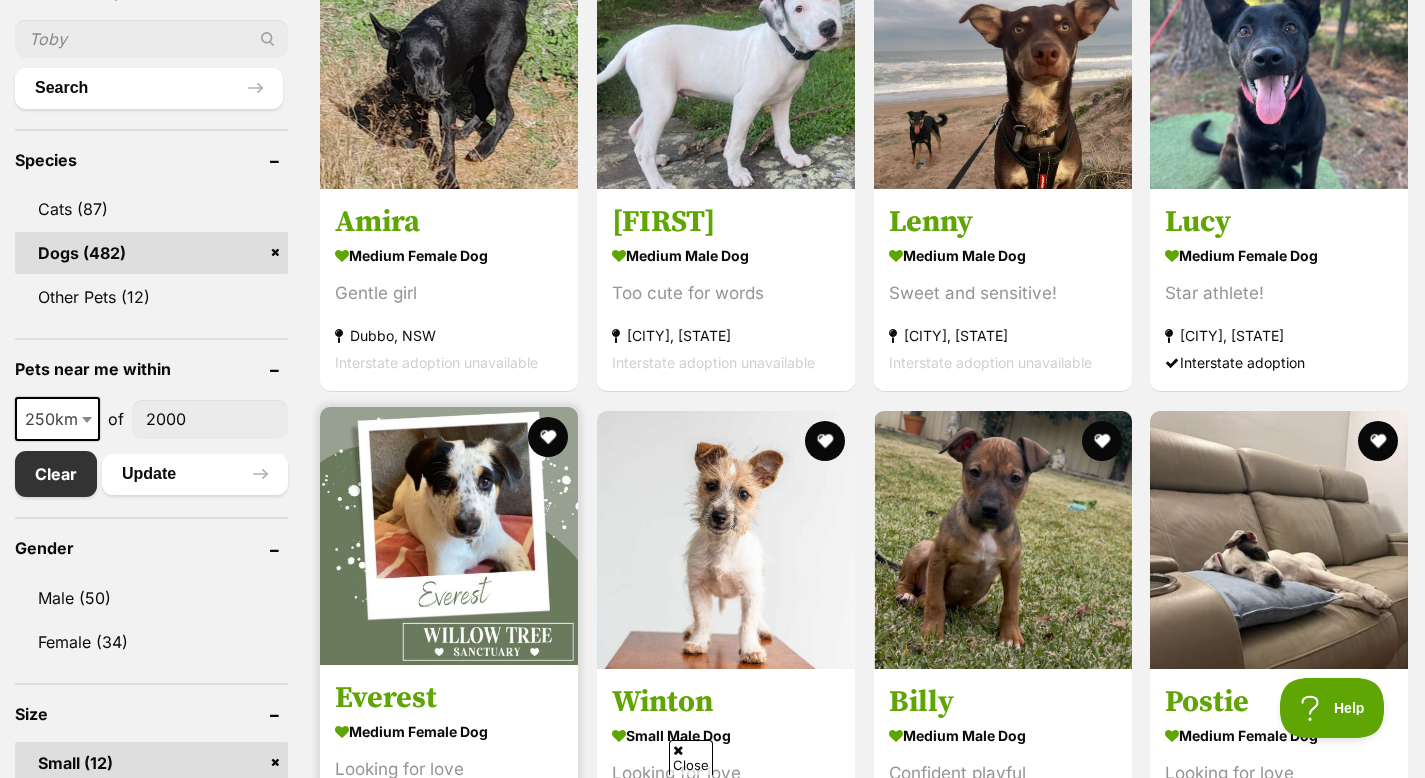 click at bounding box center [449, 536] 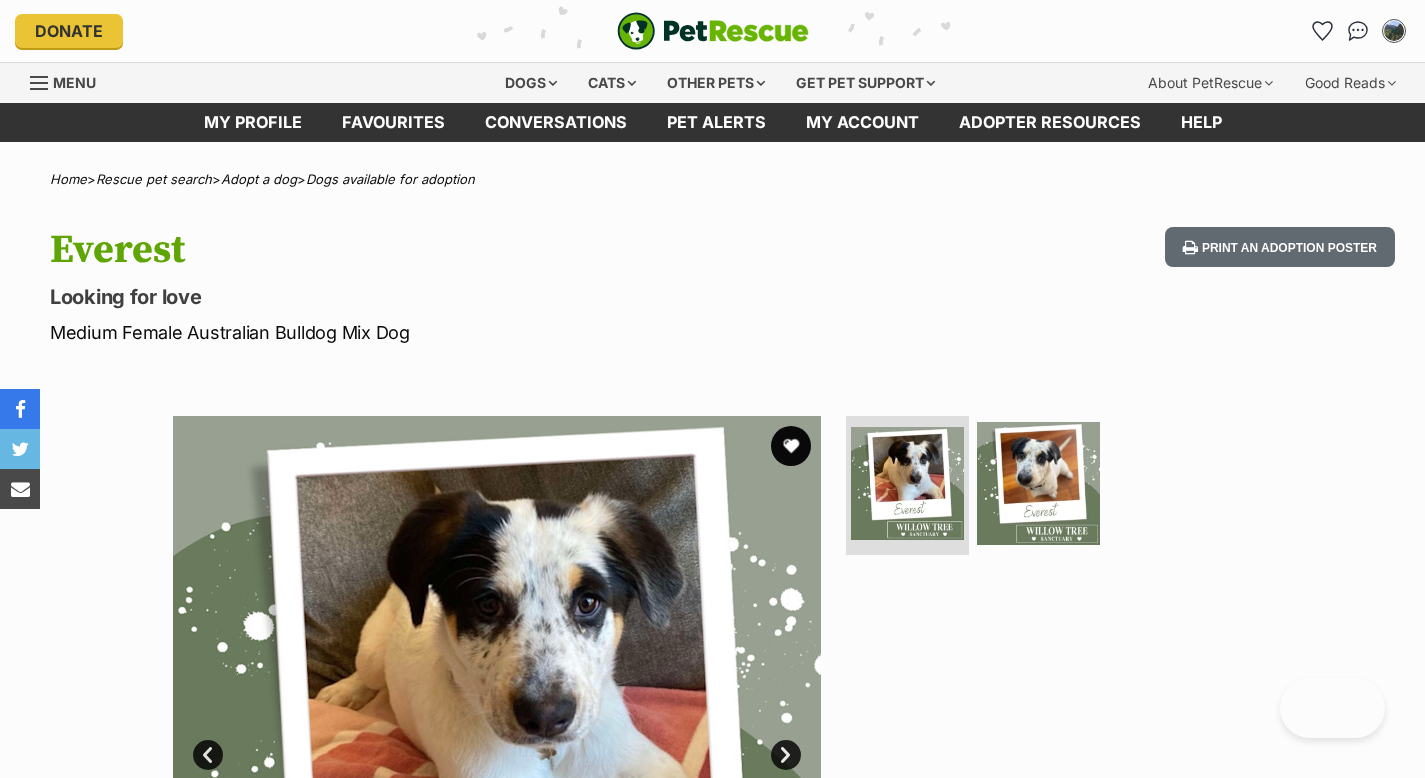 scroll, scrollTop: 0, scrollLeft: 0, axis: both 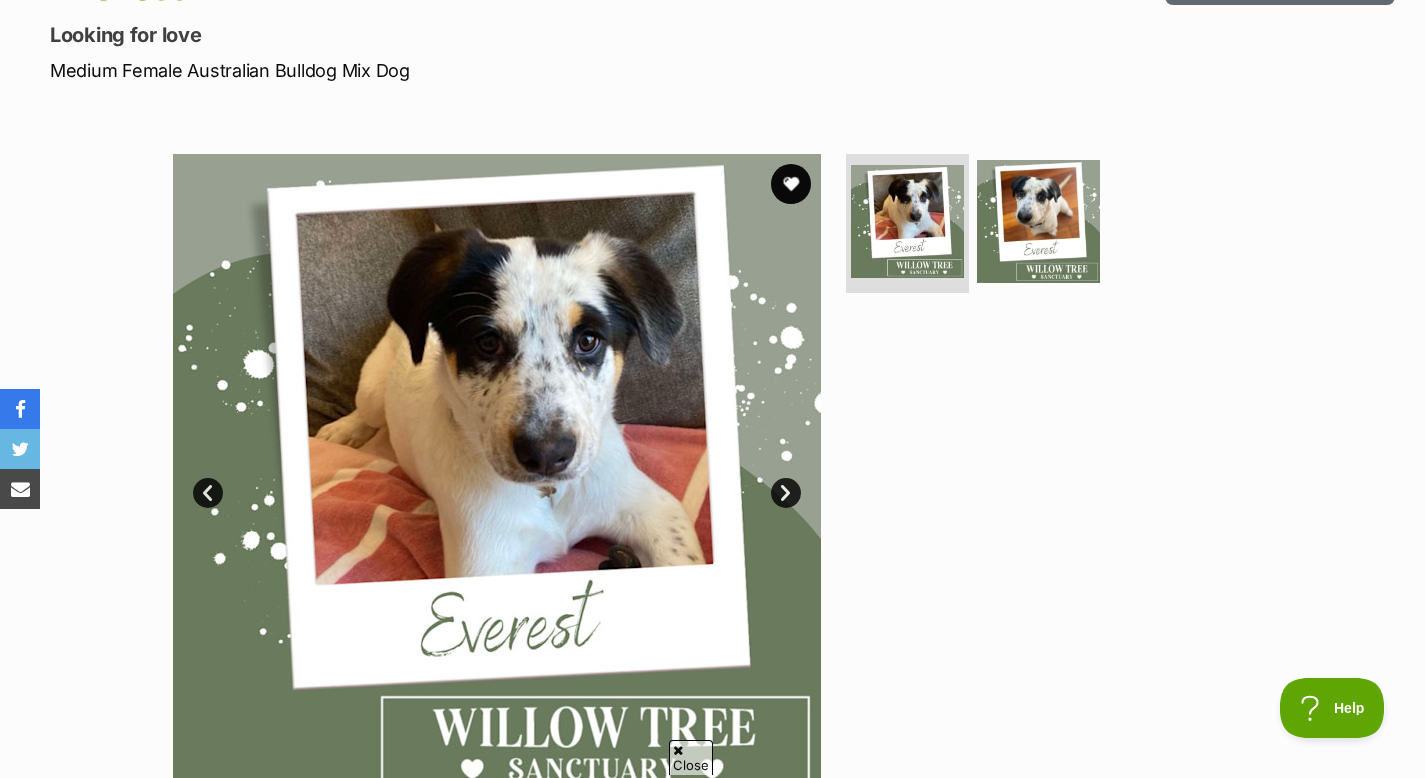 click on "Next" at bounding box center [786, 493] 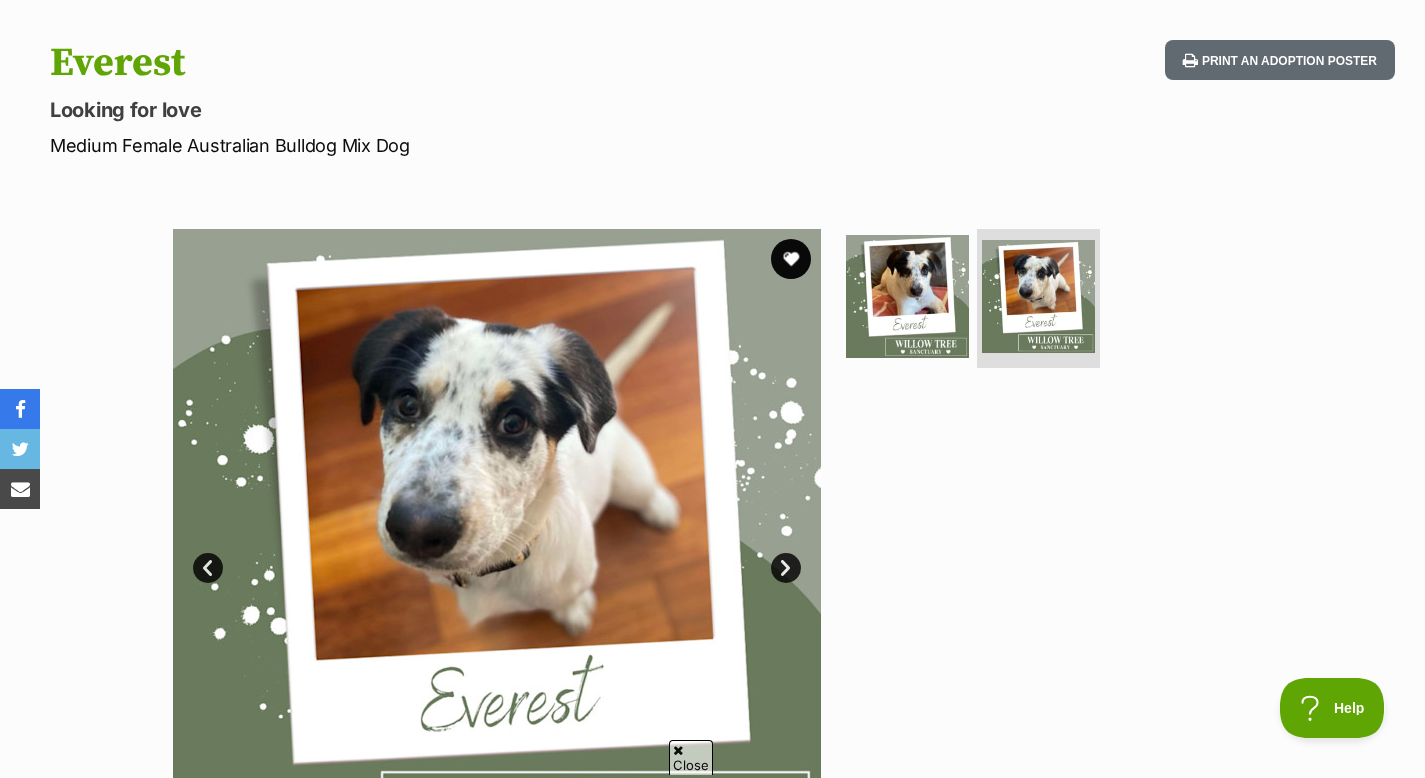 scroll, scrollTop: 0, scrollLeft: 0, axis: both 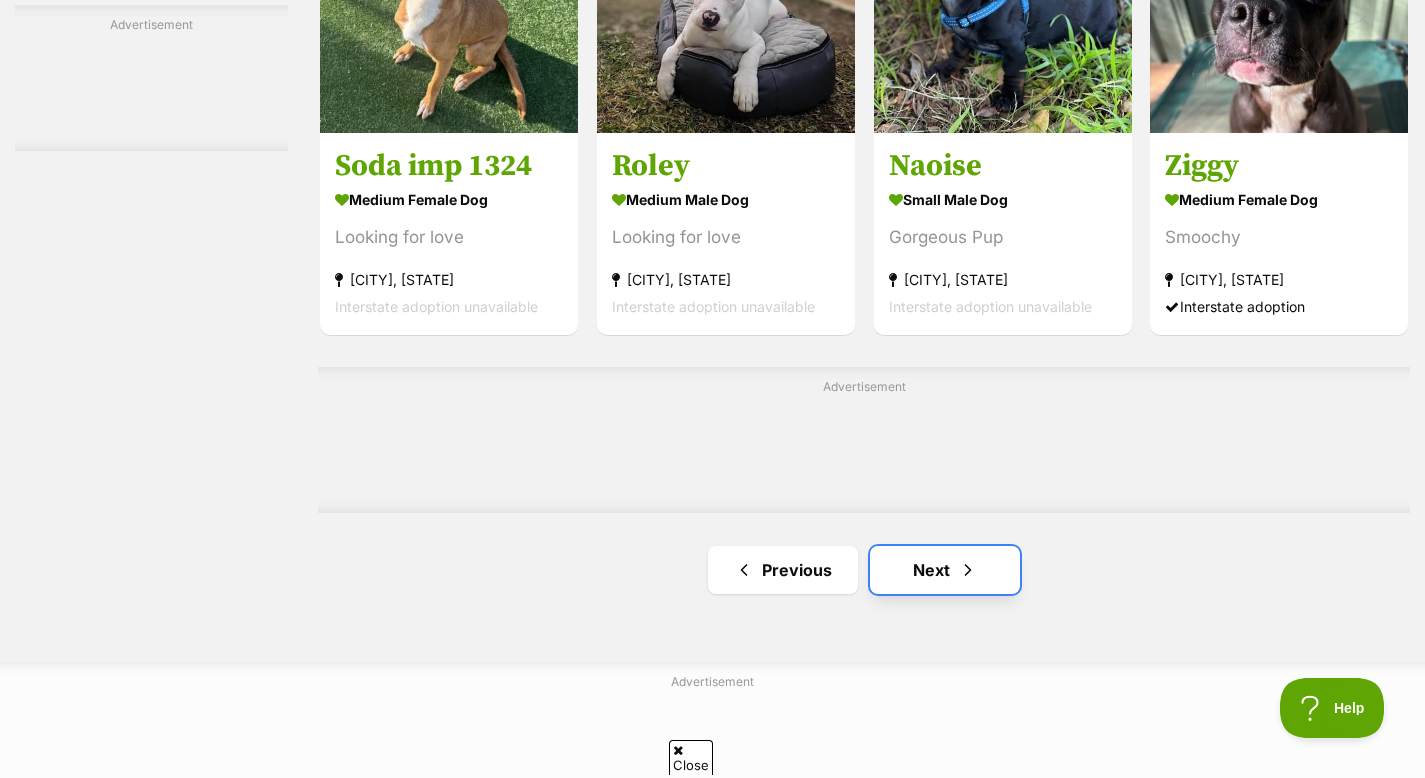click on "Next" at bounding box center [945, 570] 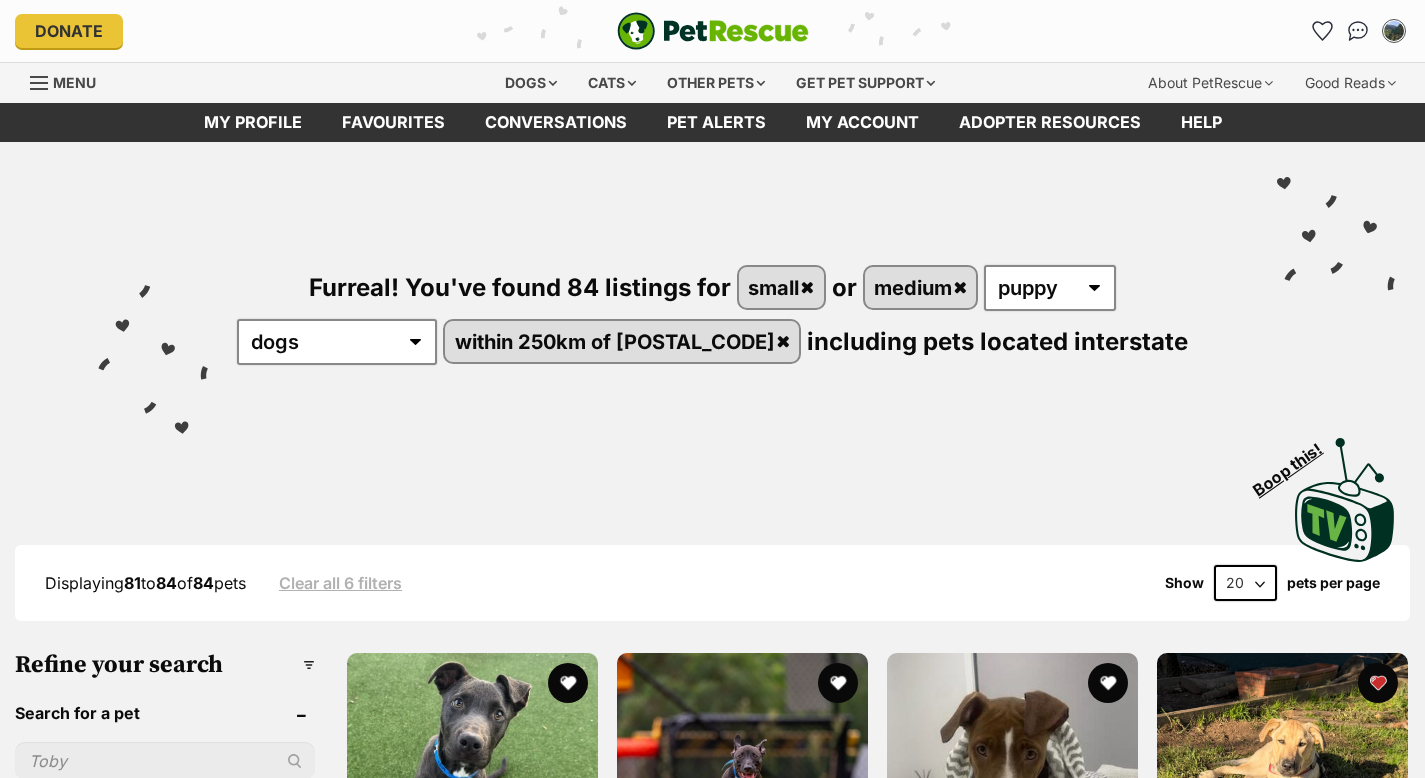 scroll, scrollTop: 0, scrollLeft: 0, axis: both 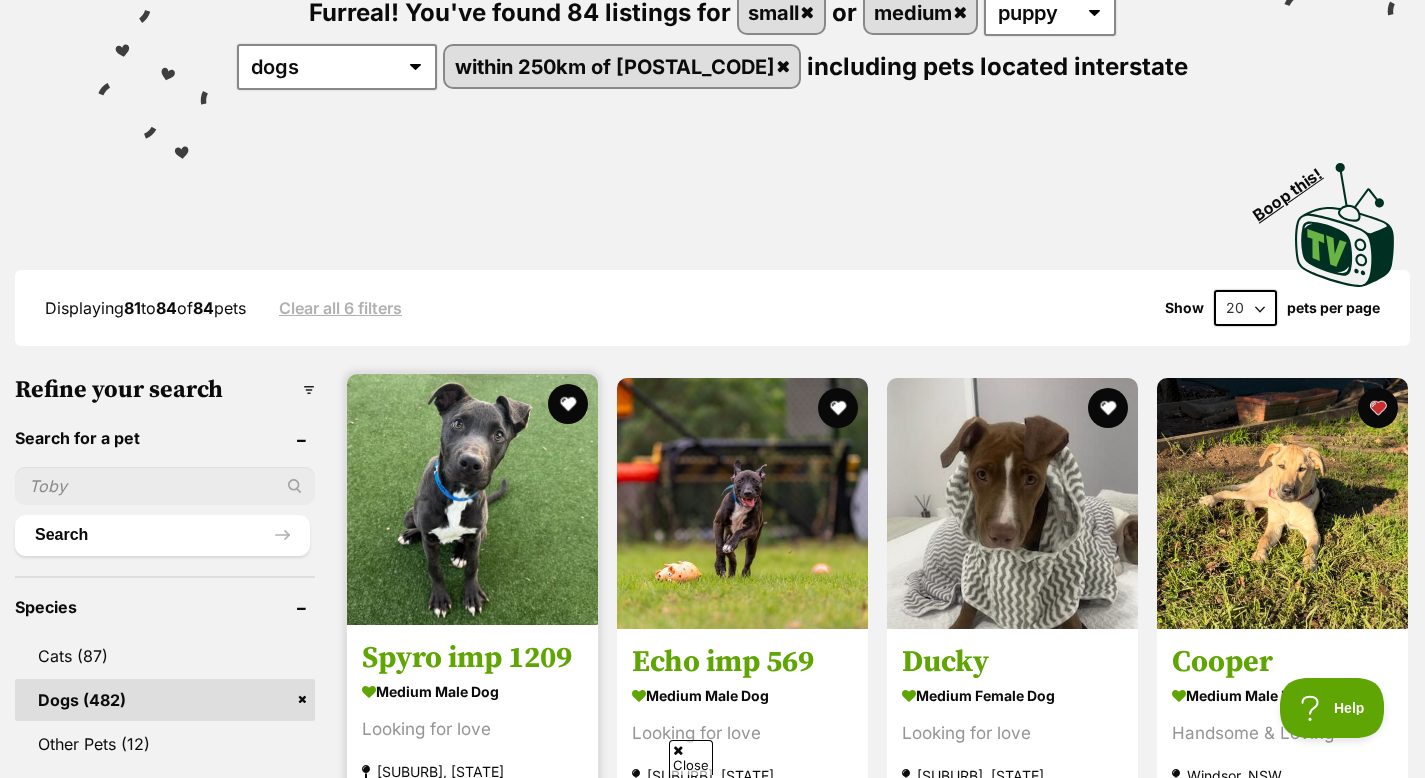 click at bounding box center (472, 499) 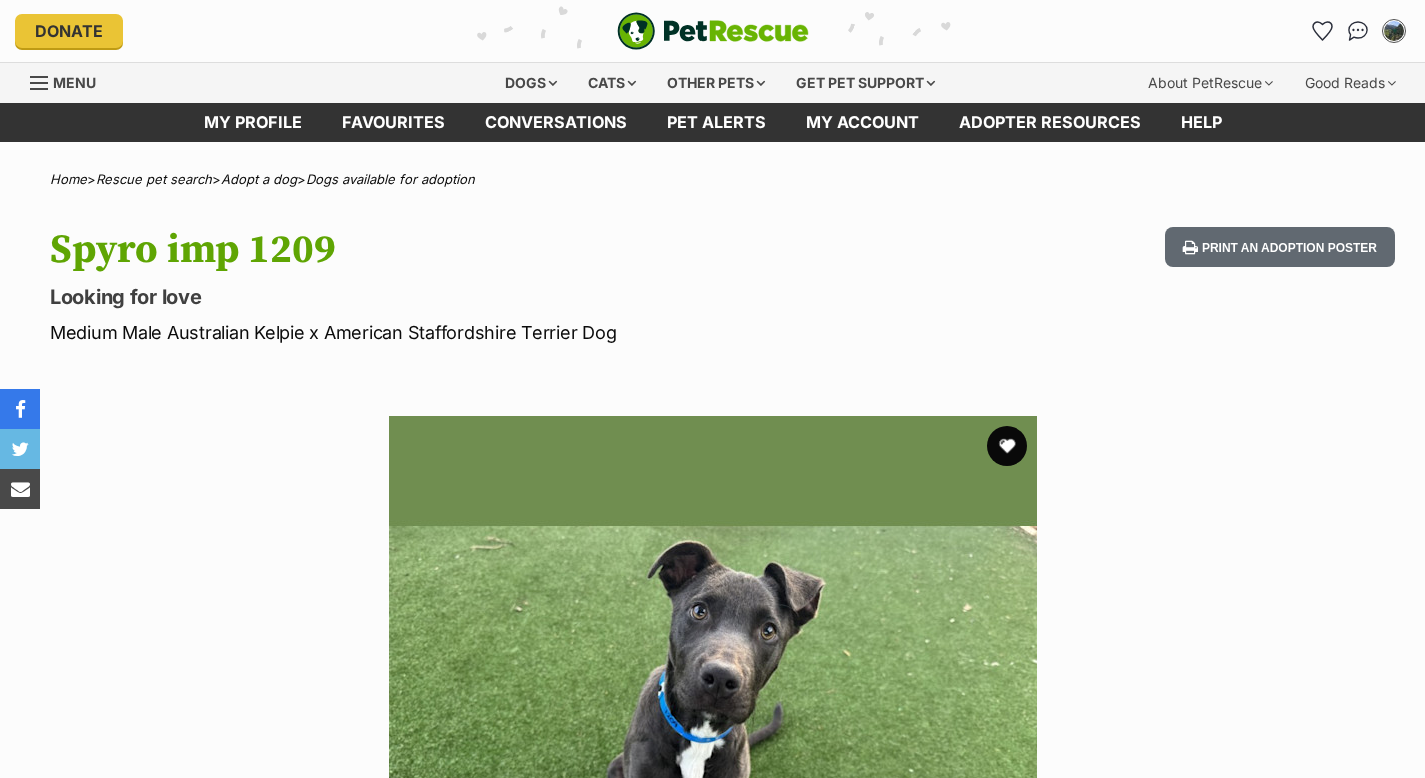 scroll, scrollTop: 0, scrollLeft: 0, axis: both 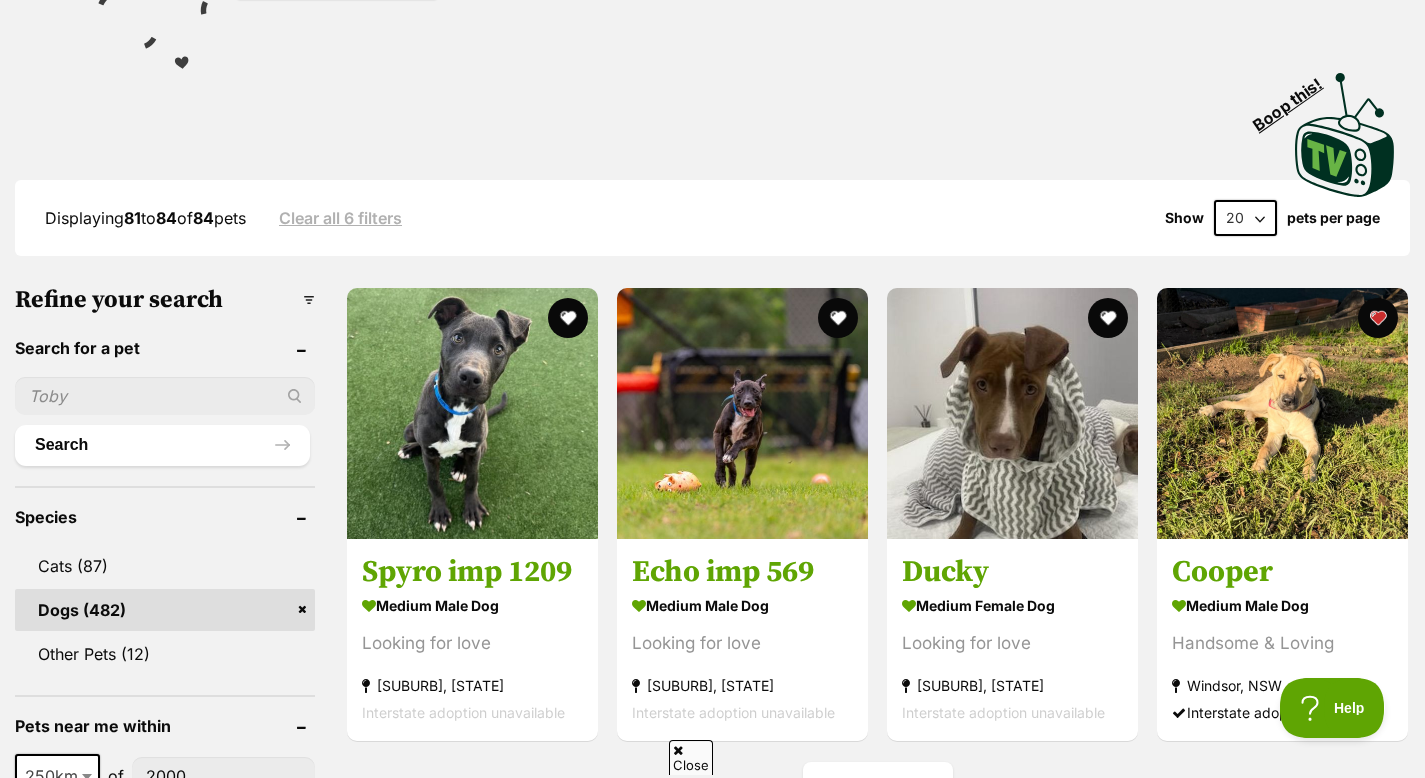 click on "Dogs (482)" at bounding box center (165, 610) 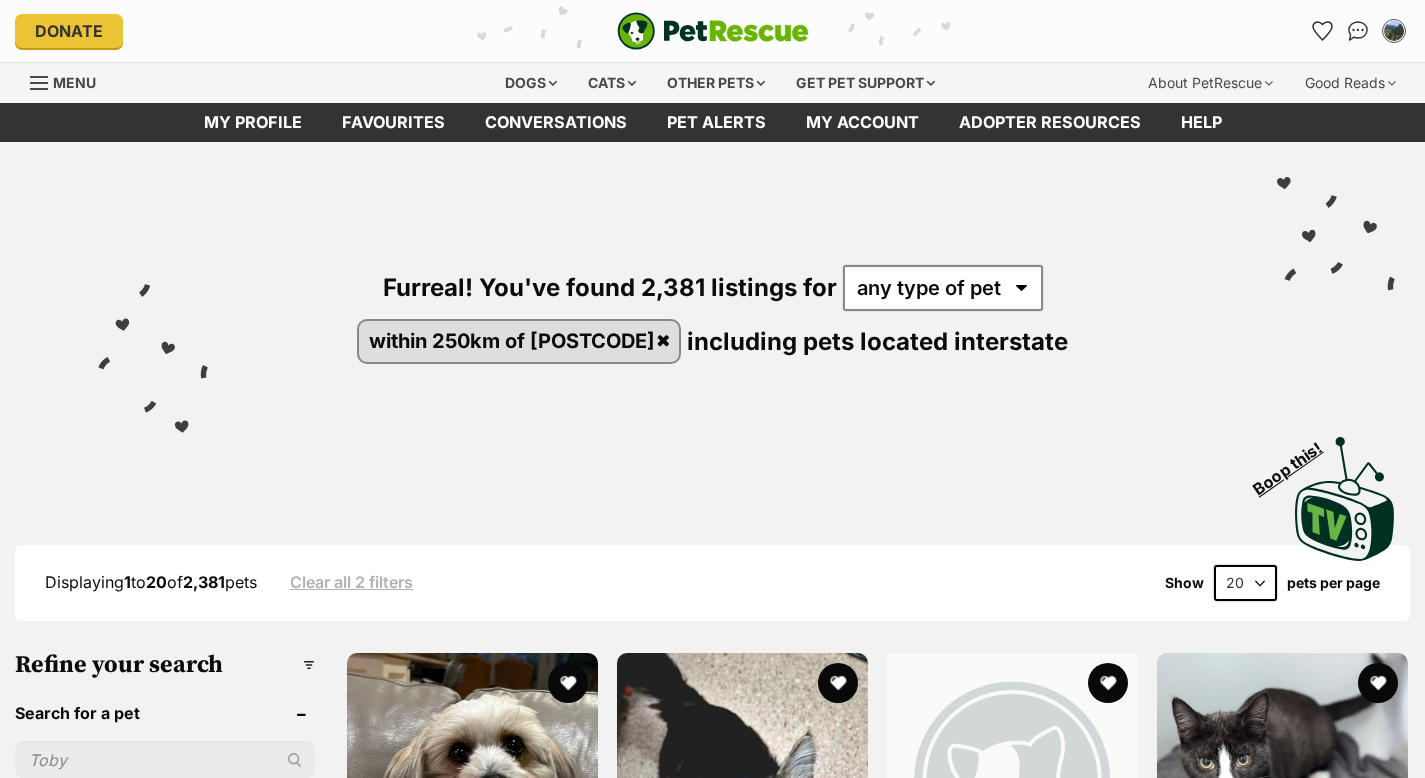 scroll, scrollTop: 76, scrollLeft: 0, axis: vertical 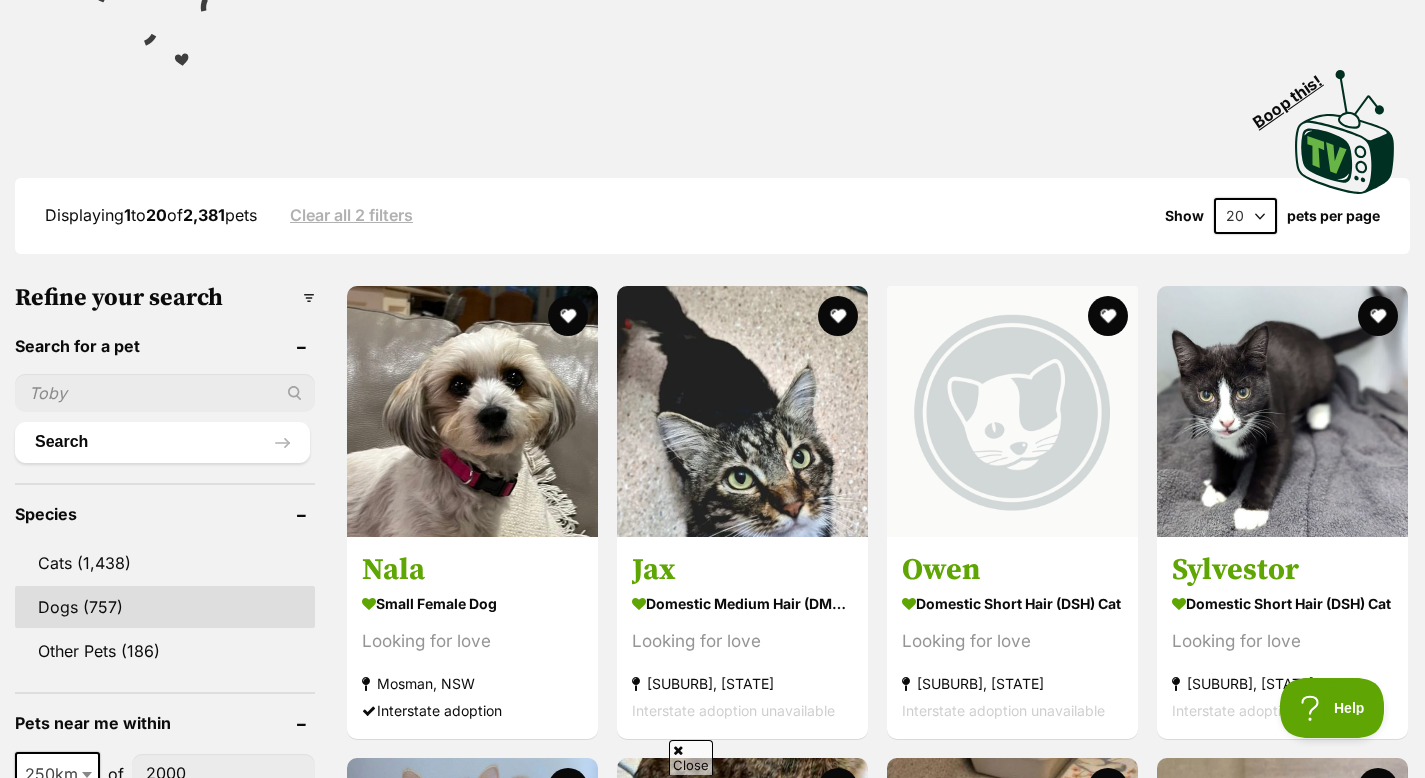 click on "Dogs (757)" at bounding box center [165, 607] 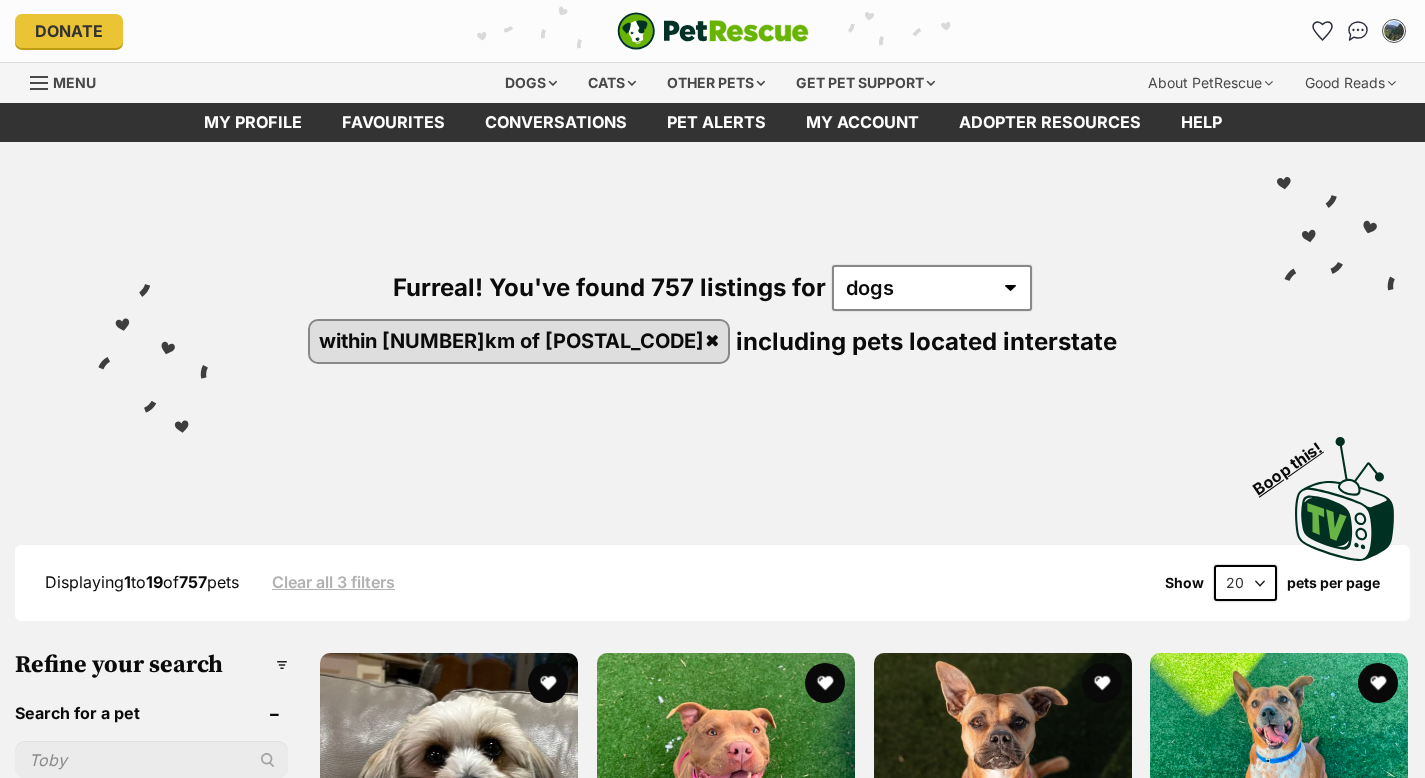 scroll, scrollTop: 0, scrollLeft: 0, axis: both 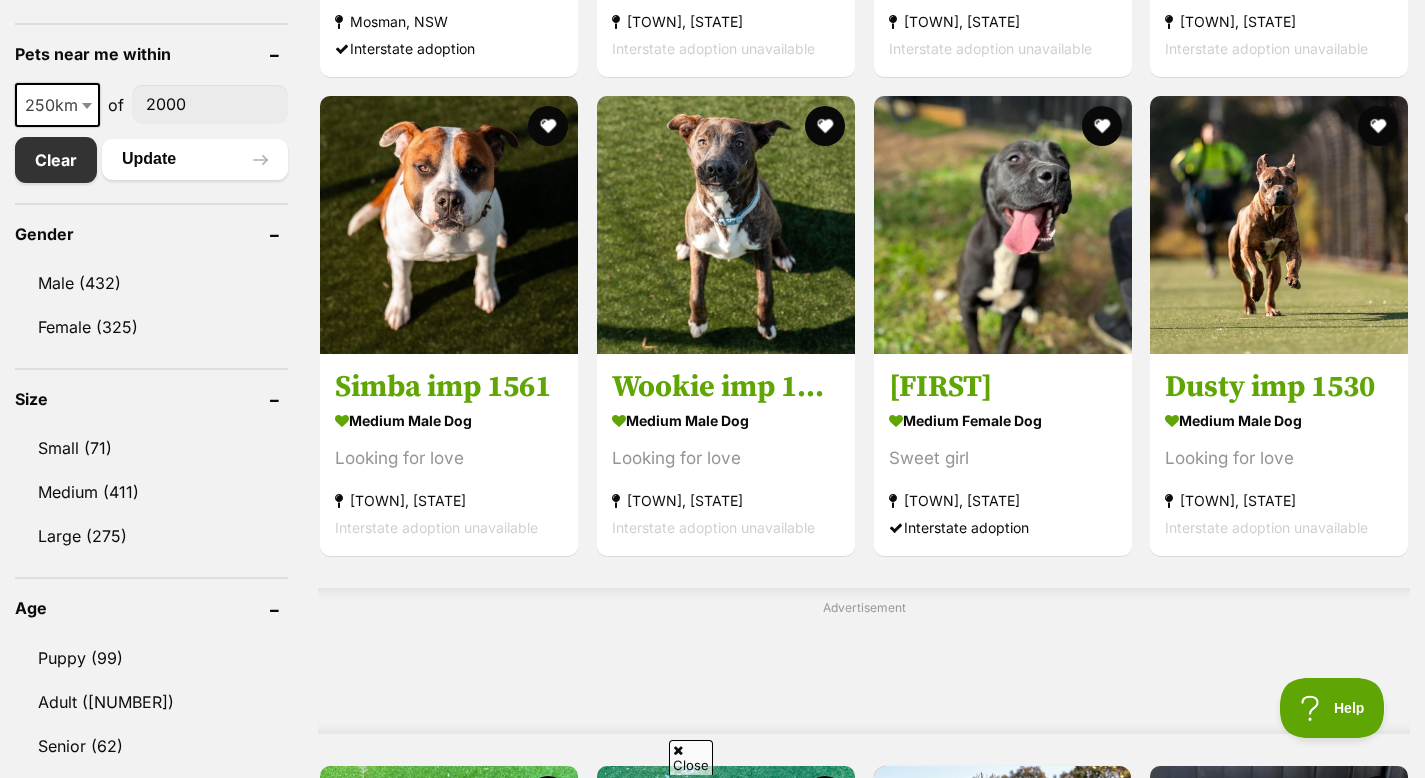 click on "Puppy ([NUMBER])
Adult ([NUMBER])
Senior ([NUMBER])" at bounding box center [151, 692] 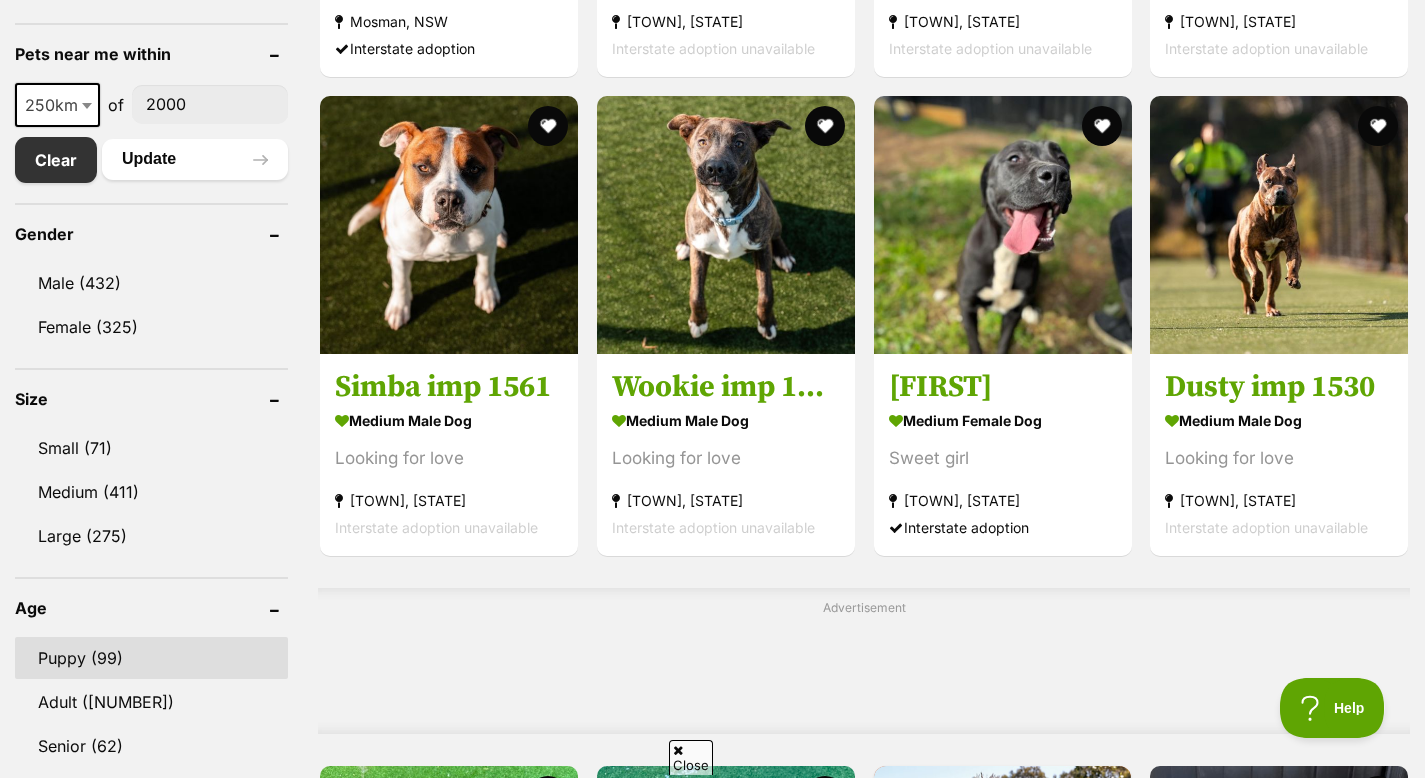 click on "Puppy (99)" at bounding box center (151, 658) 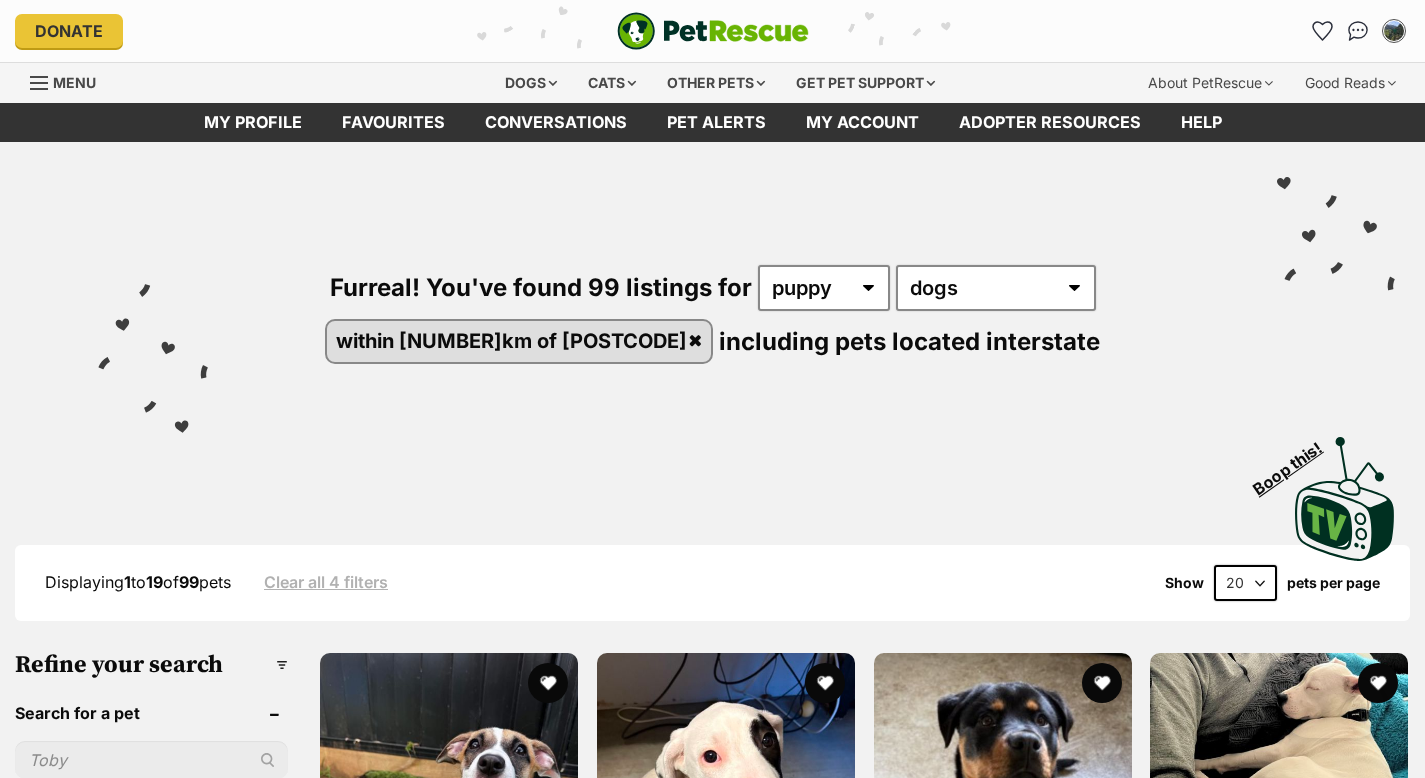 scroll, scrollTop: 0, scrollLeft: 0, axis: both 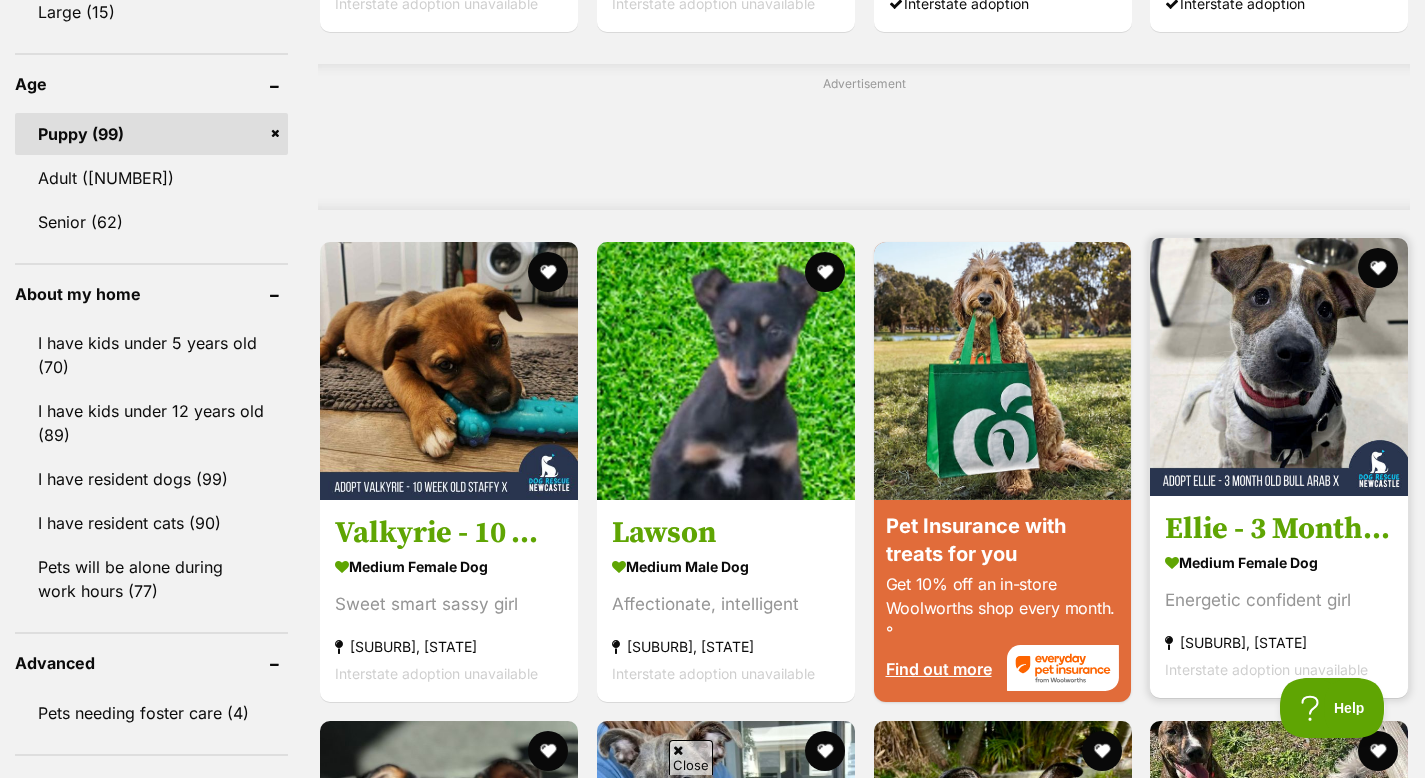 click at bounding box center [1279, 367] 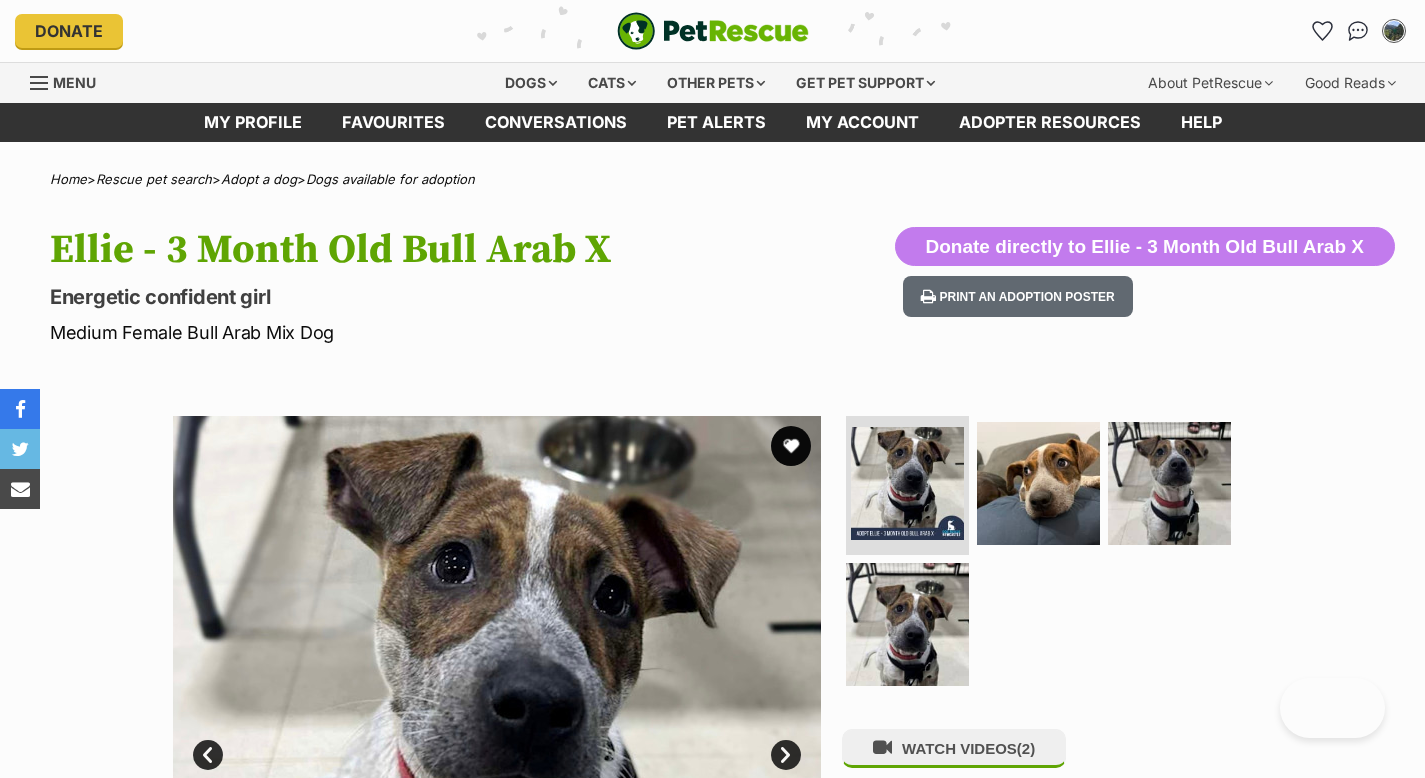 scroll, scrollTop: 0, scrollLeft: 0, axis: both 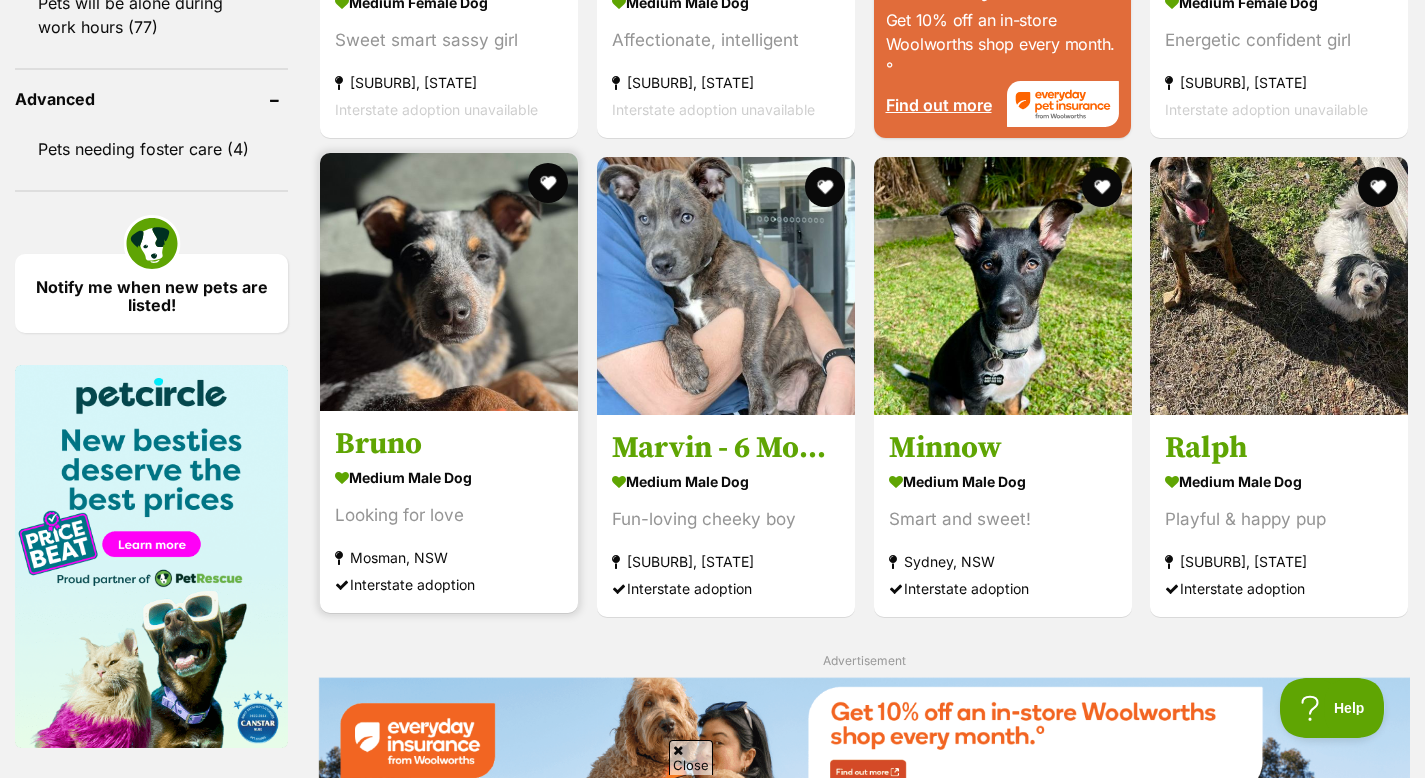click at bounding box center [449, 282] 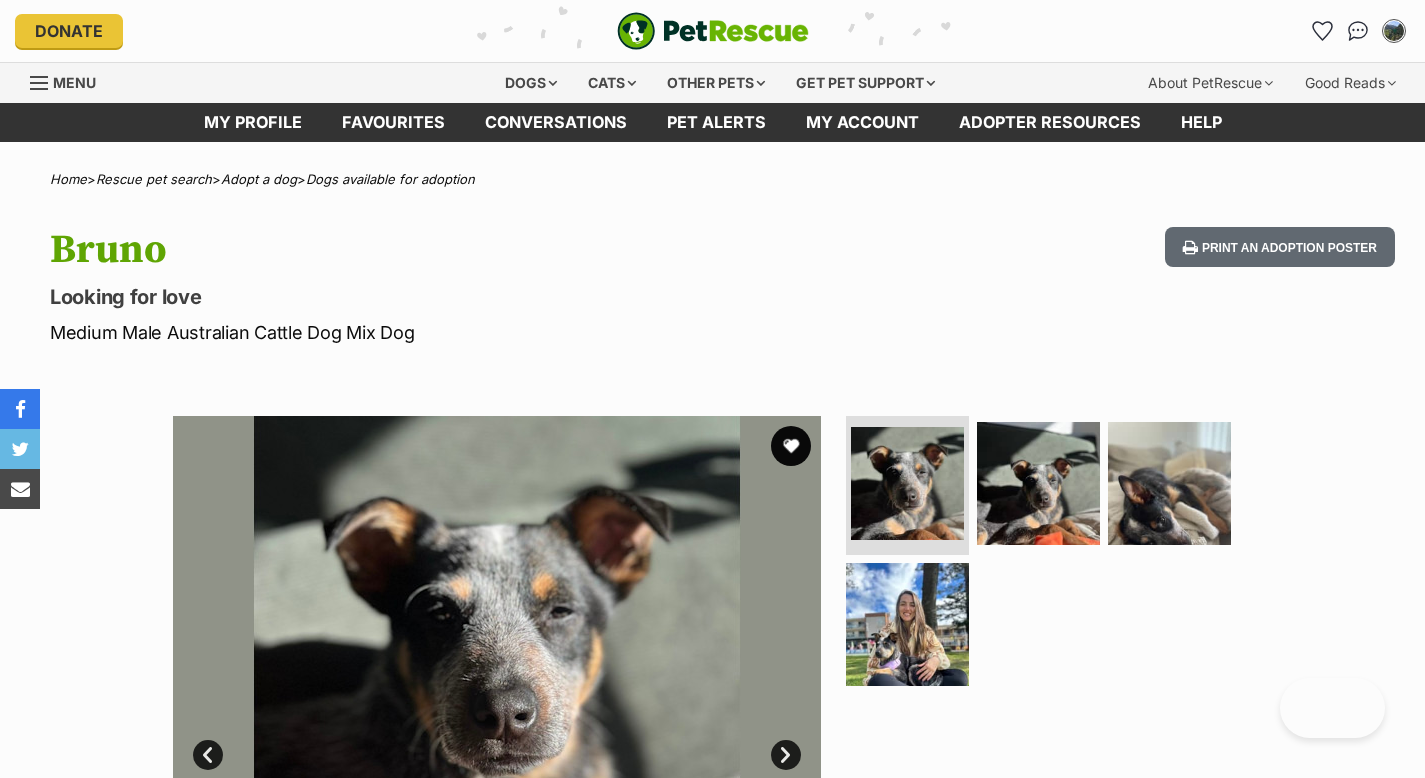 scroll, scrollTop: 0, scrollLeft: 0, axis: both 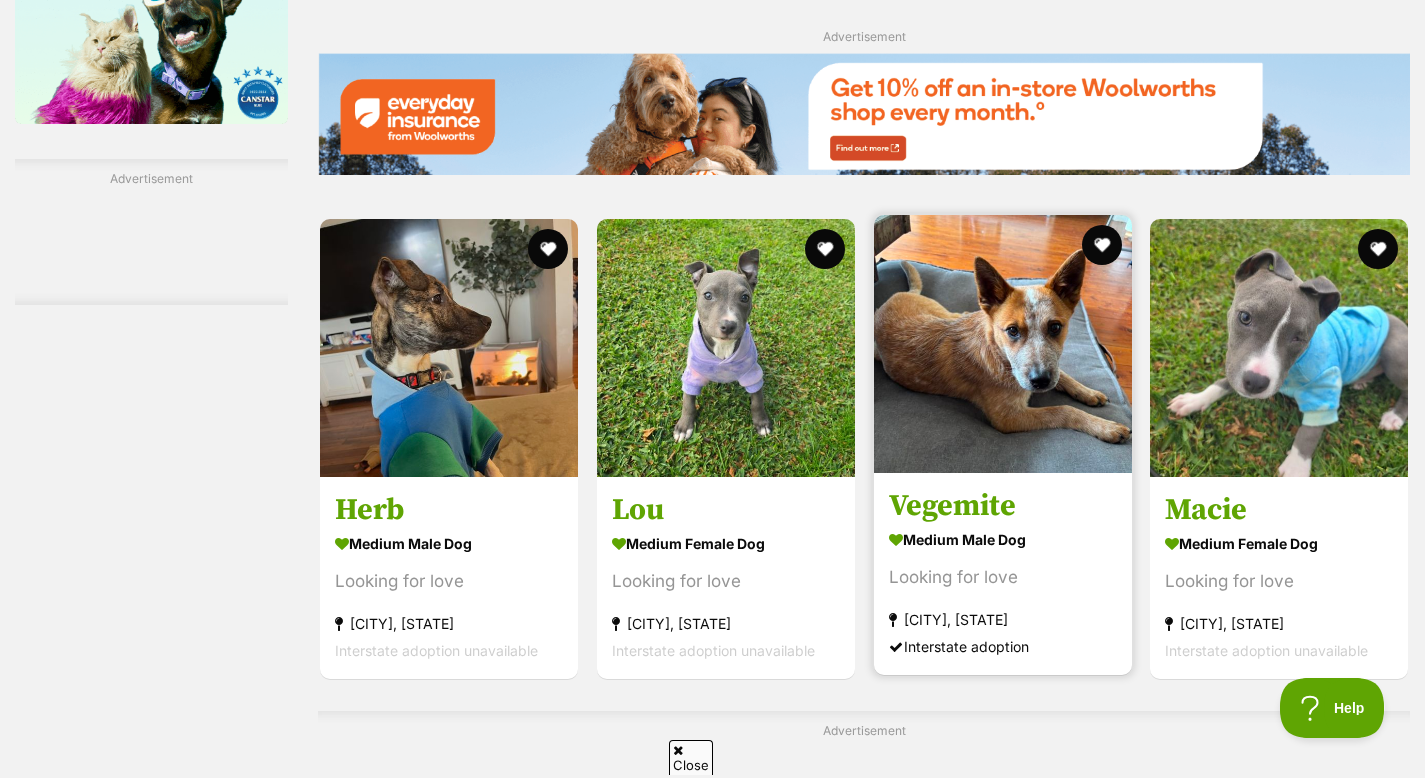click at bounding box center (1003, 344) 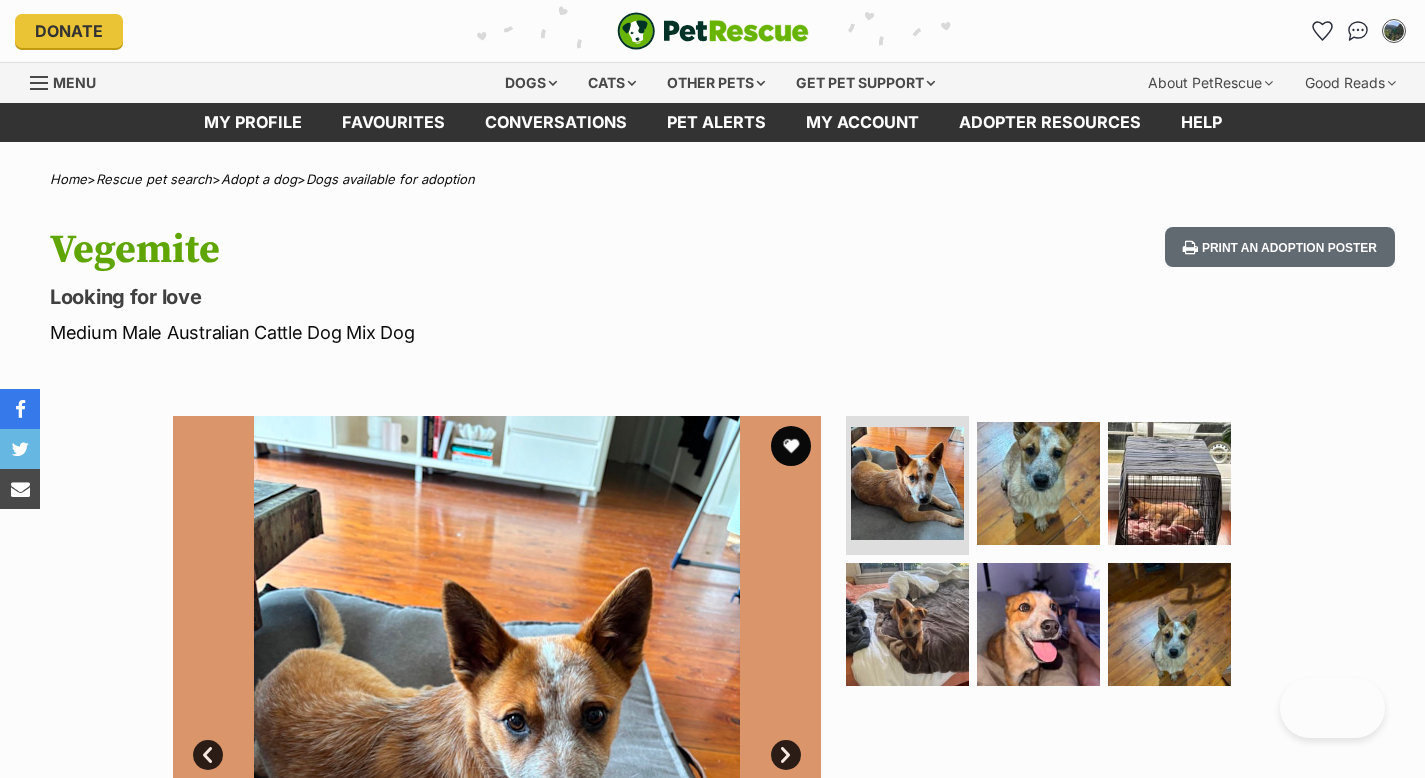 scroll, scrollTop: 0, scrollLeft: 0, axis: both 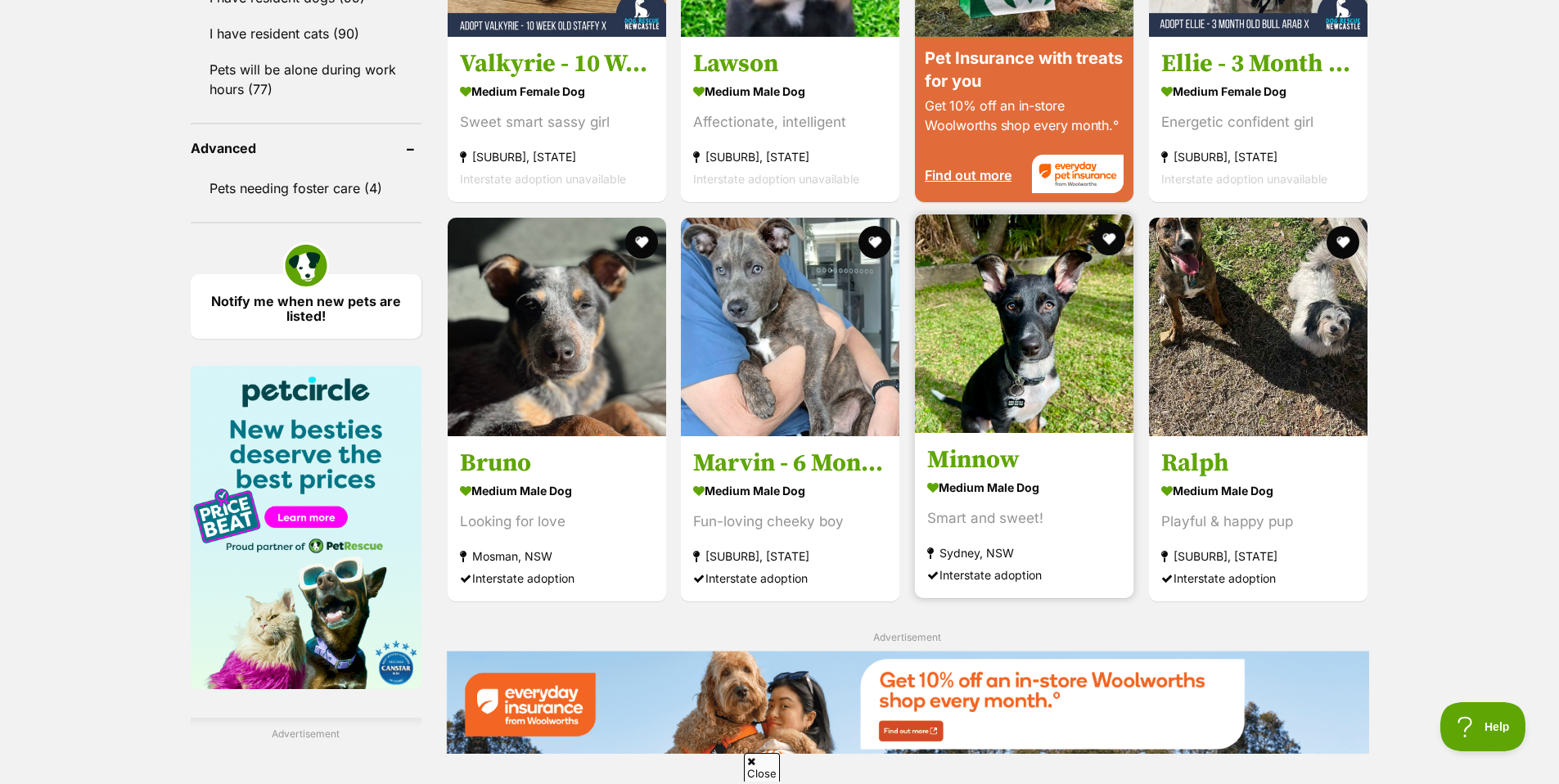 click at bounding box center (1024, 323) 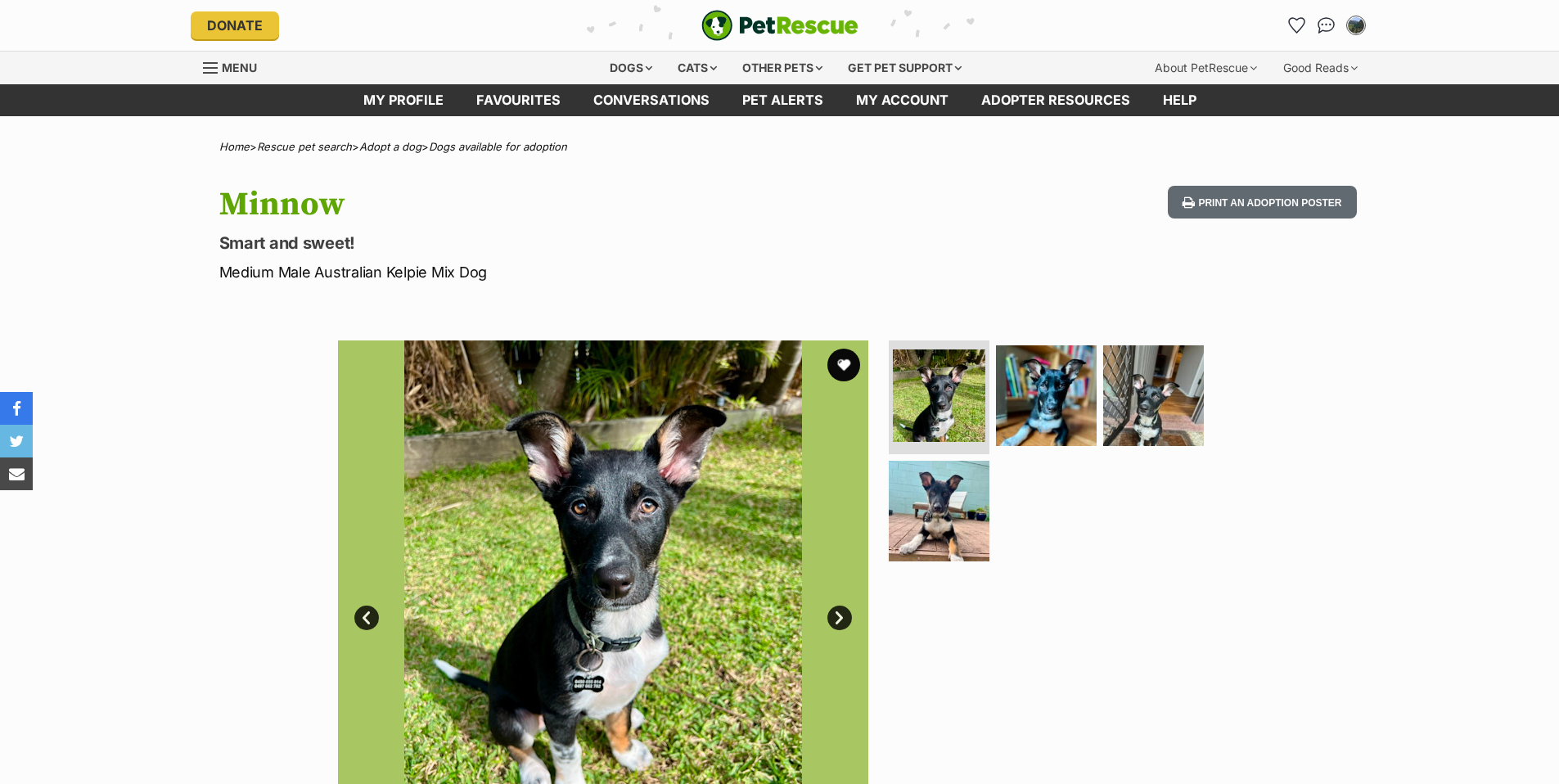 scroll, scrollTop: 0, scrollLeft: 0, axis: both 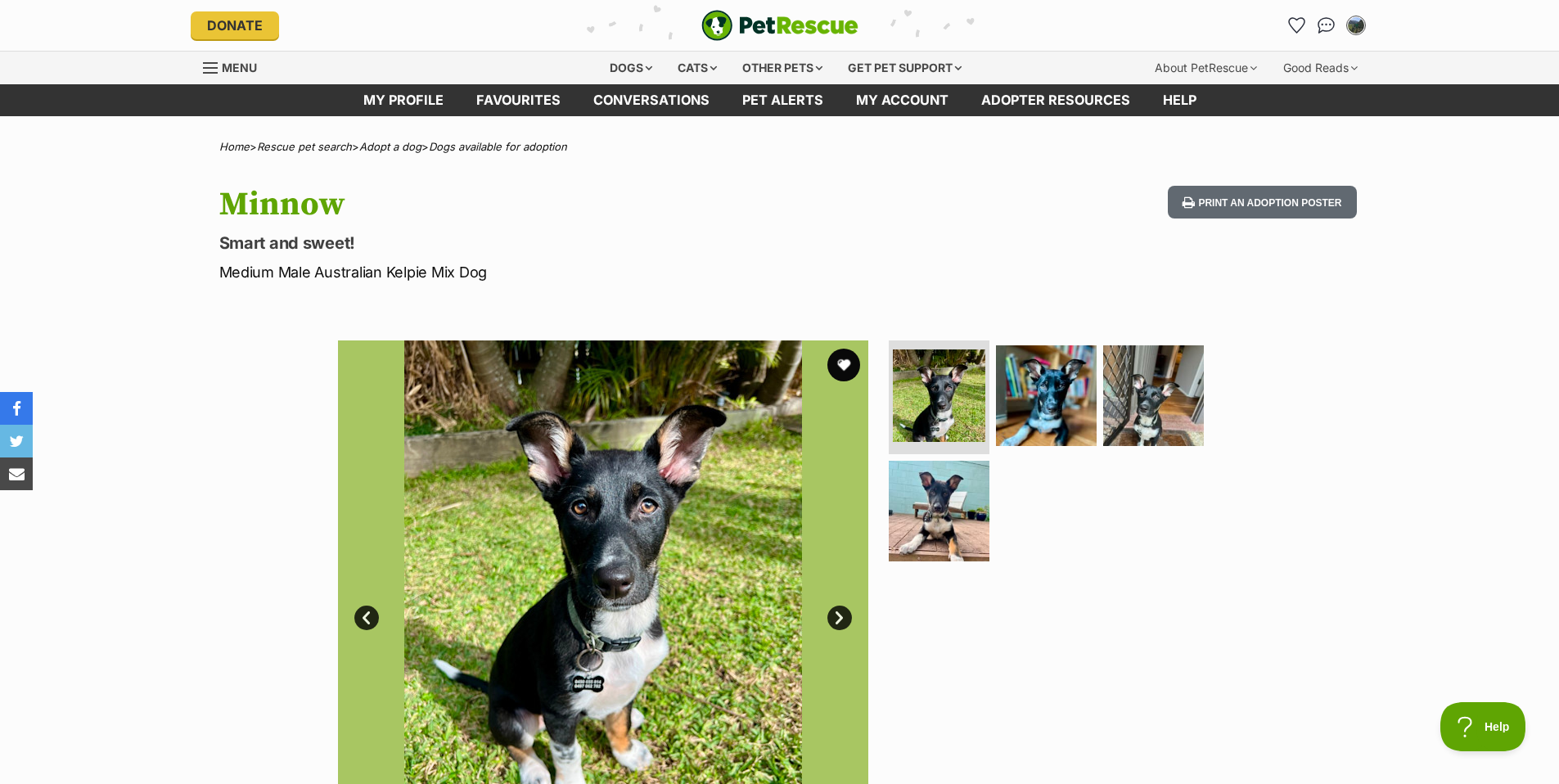 click on "Next" at bounding box center (840, 618) 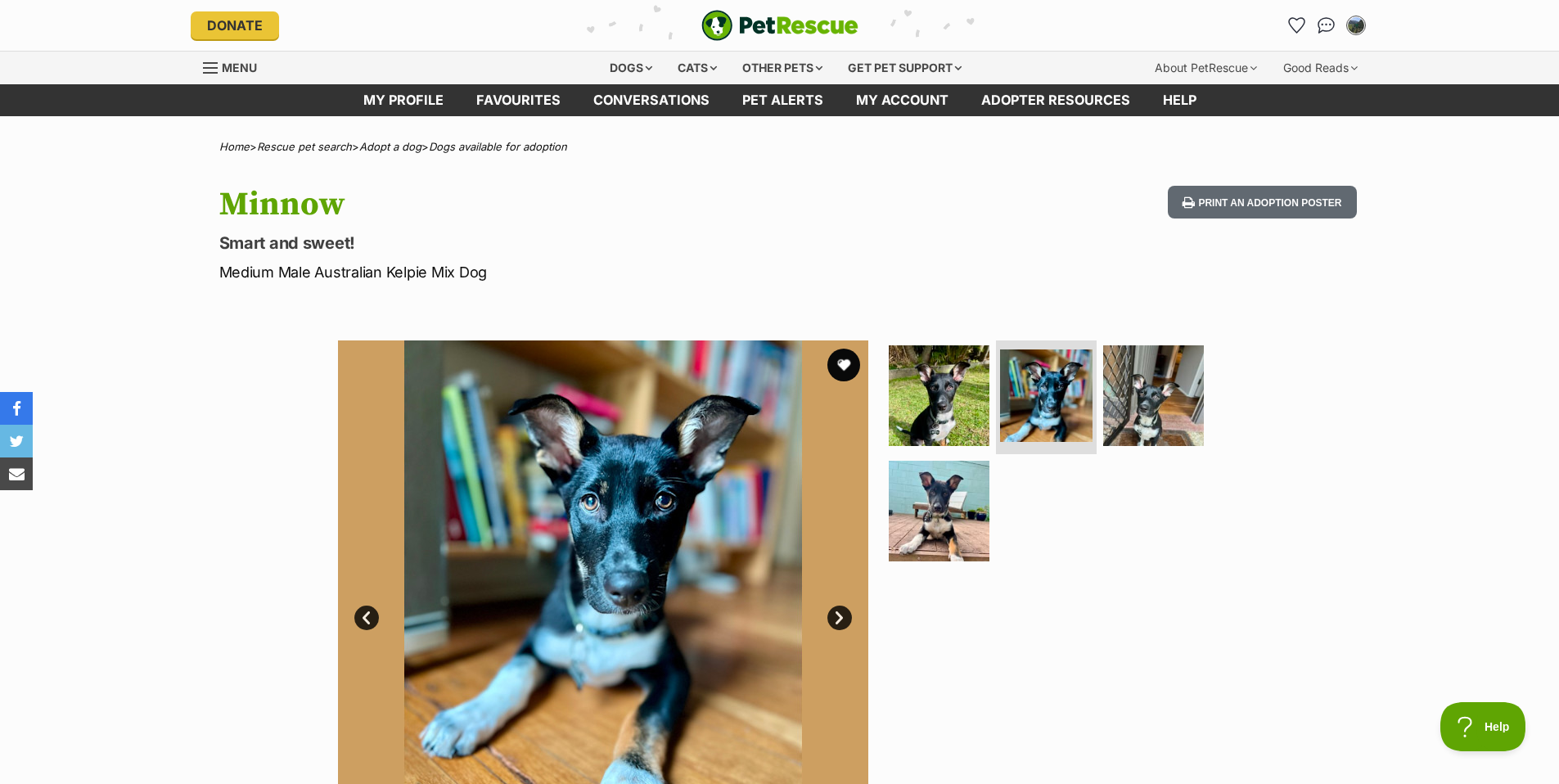 click on "Next" at bounding box center (840, 618) 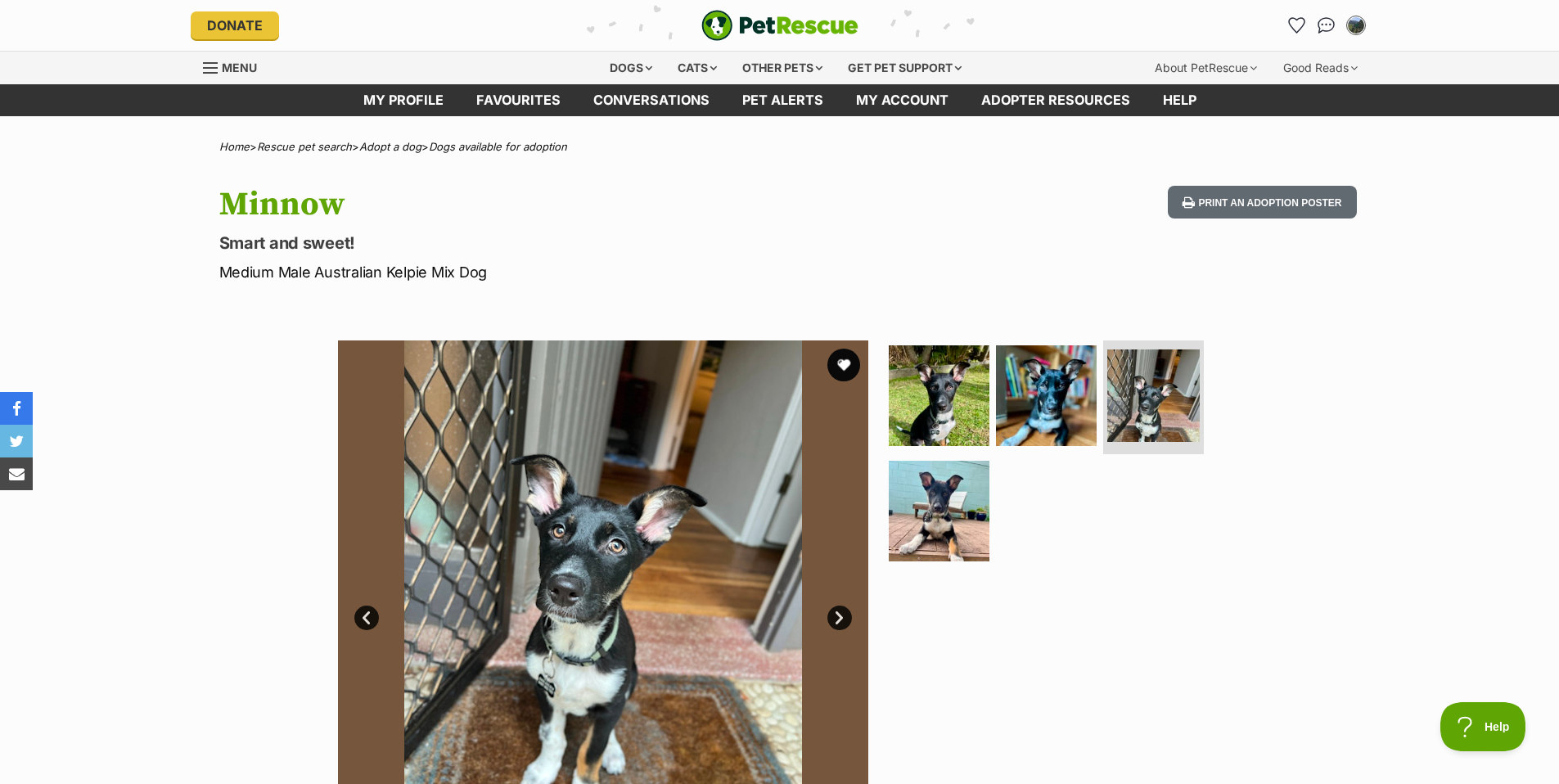 click on "Next" at bounding box center [840, 618] 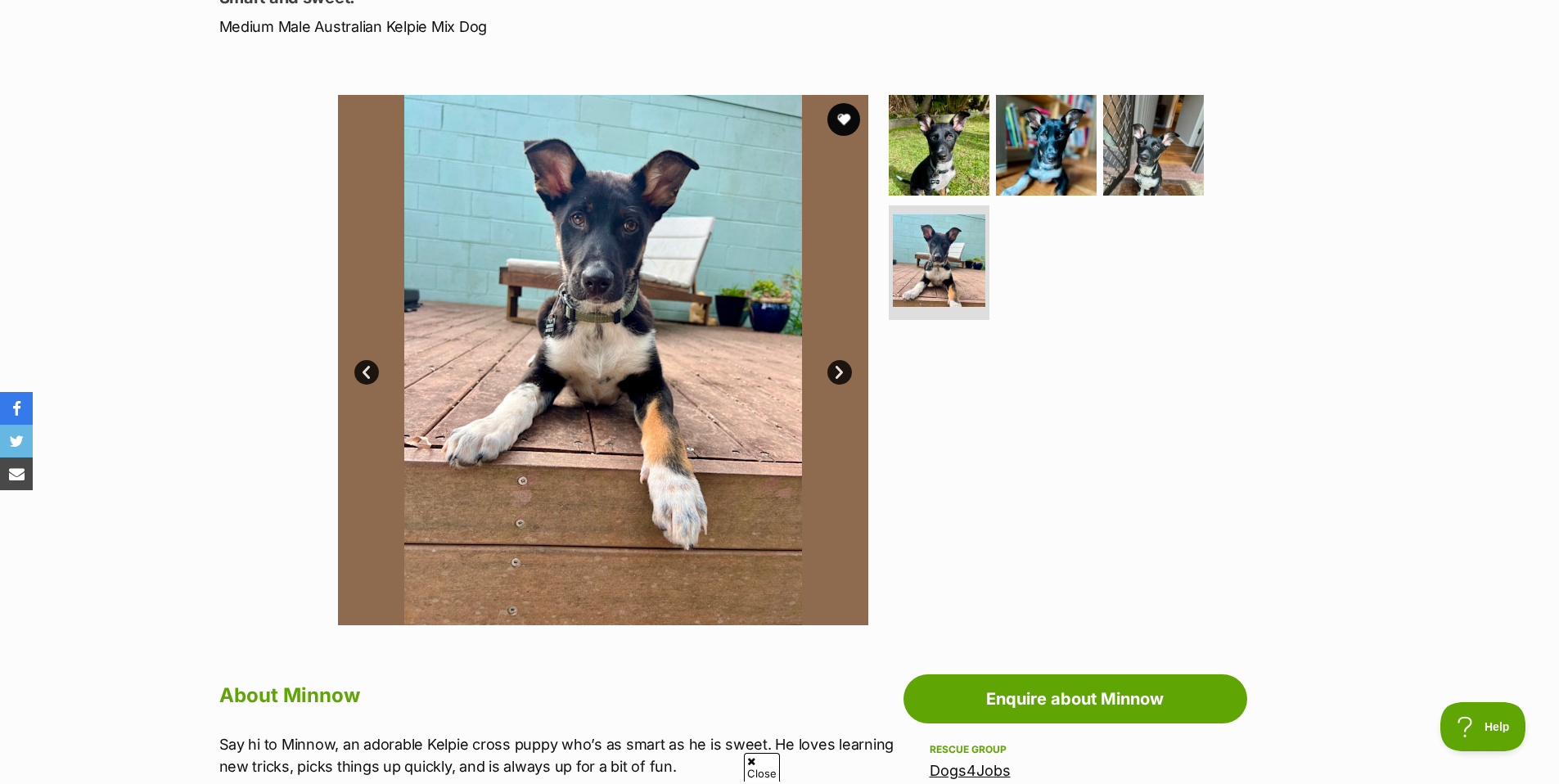 scroll, scrollTop: 232, scrollLeft: 0, axis: vertical 